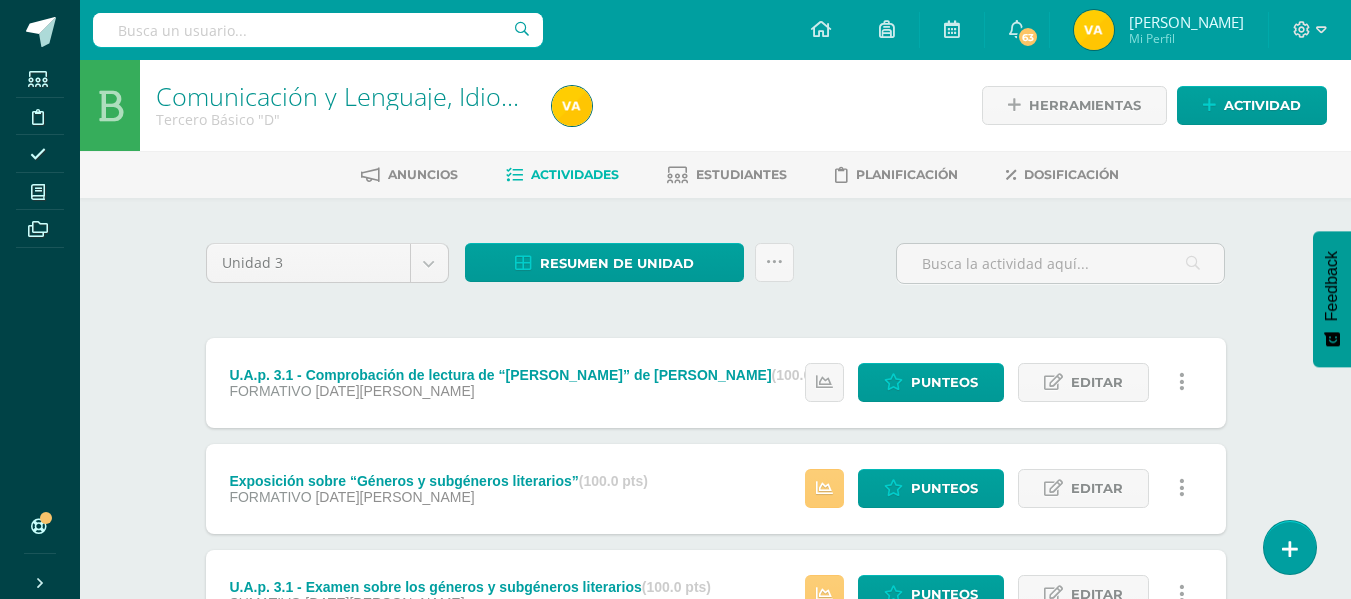 scroll, scrollTop: 0, scrollLeft: 0, axis: both 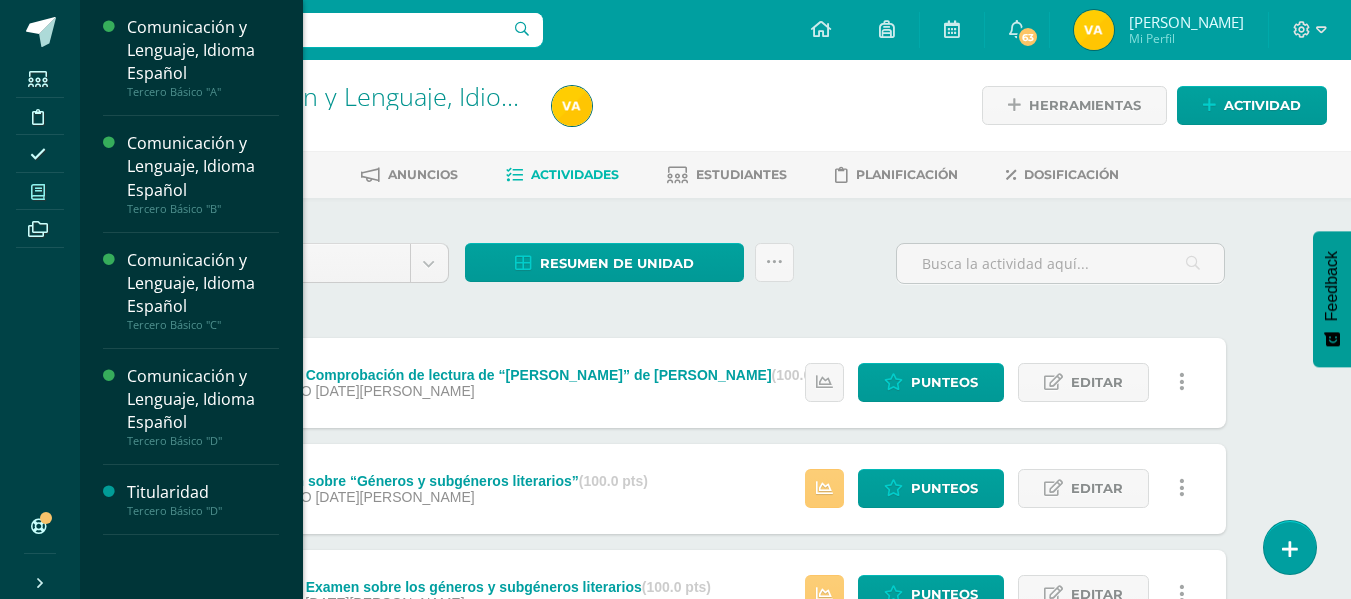 click at bounding box center (38, 191) 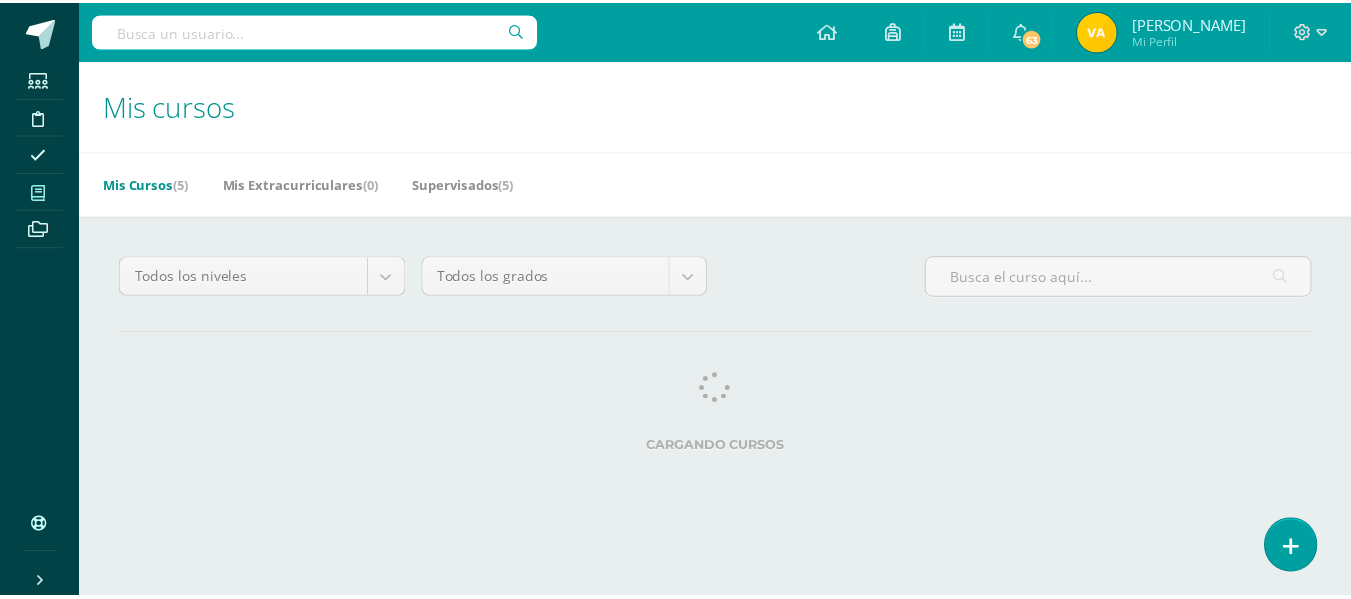 scroll, scrollTop: 0, scrollLeft: 0, axis: both 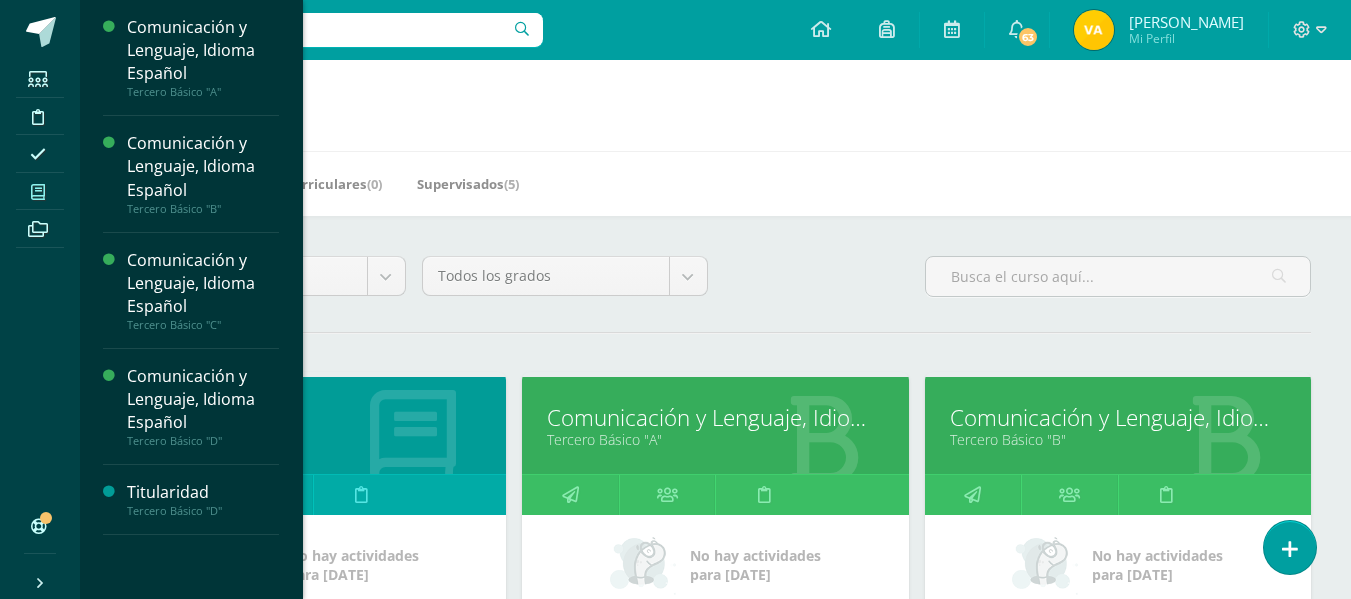 click on "Comunicación y Lenguaje, Idioma Español" at bounding box center (715, 417) 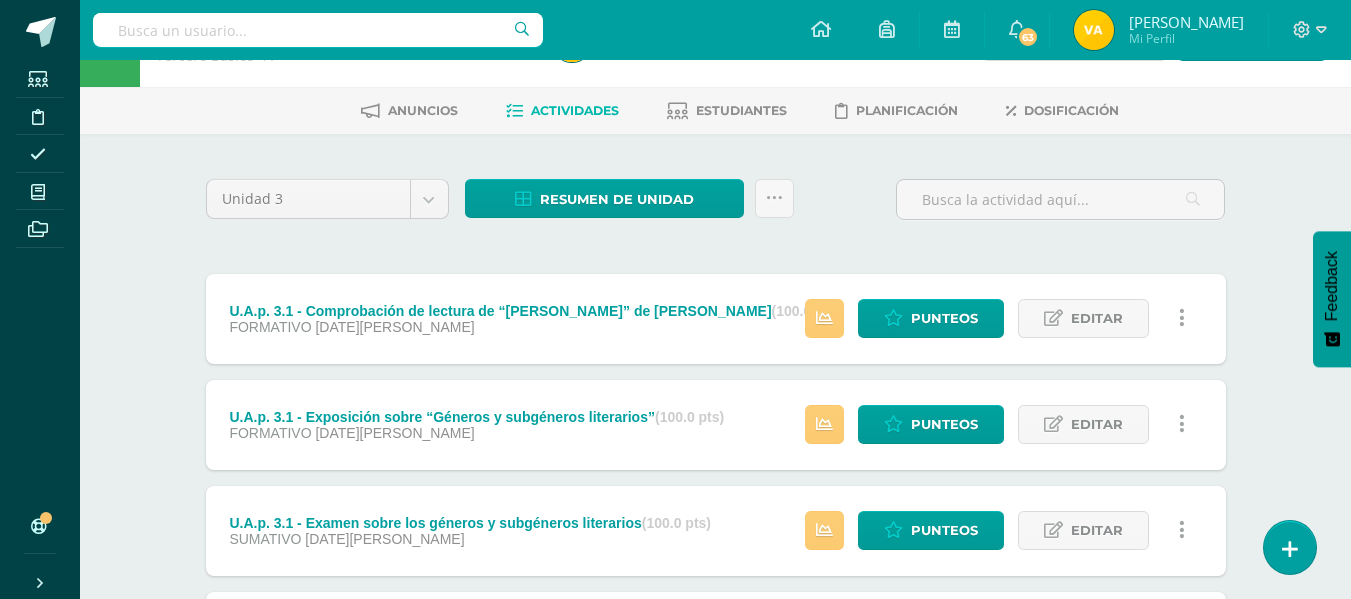 scroll, scrollTop: 100, scrollLeft: 0, axis: vertical 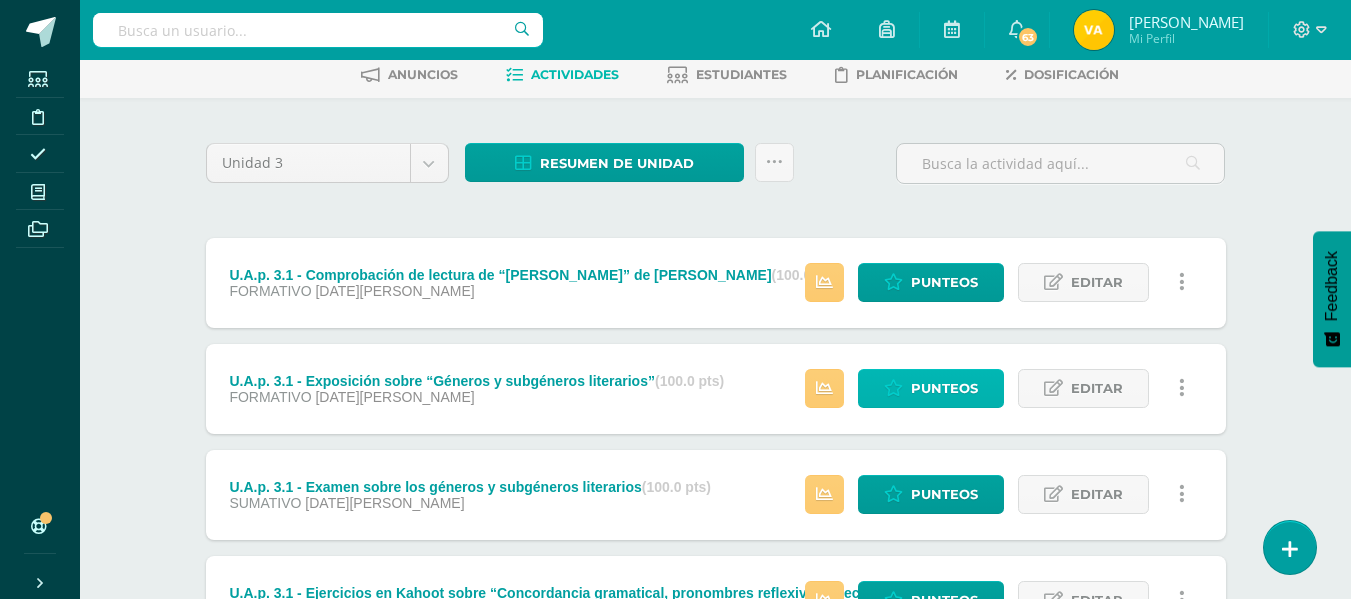 click at bounding box center (893, 388) 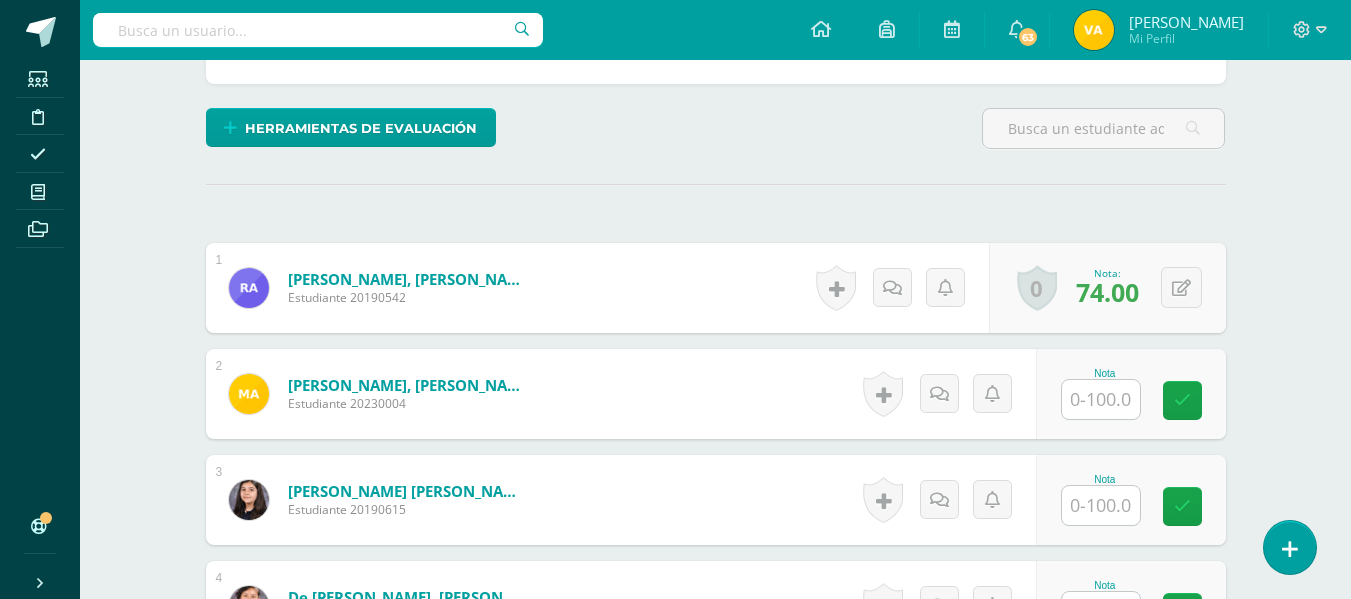 scroll, scrollTop: 506, scrollLeft: 0, axis: vertical 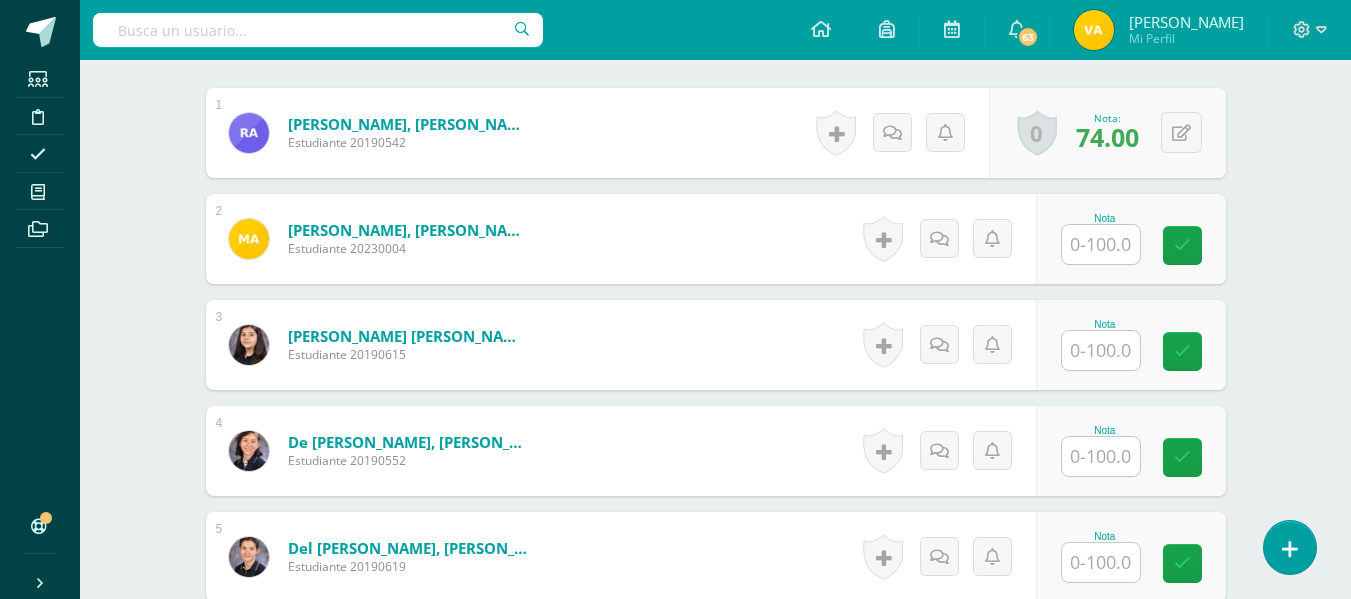 click at bounding box center (1101, 456) 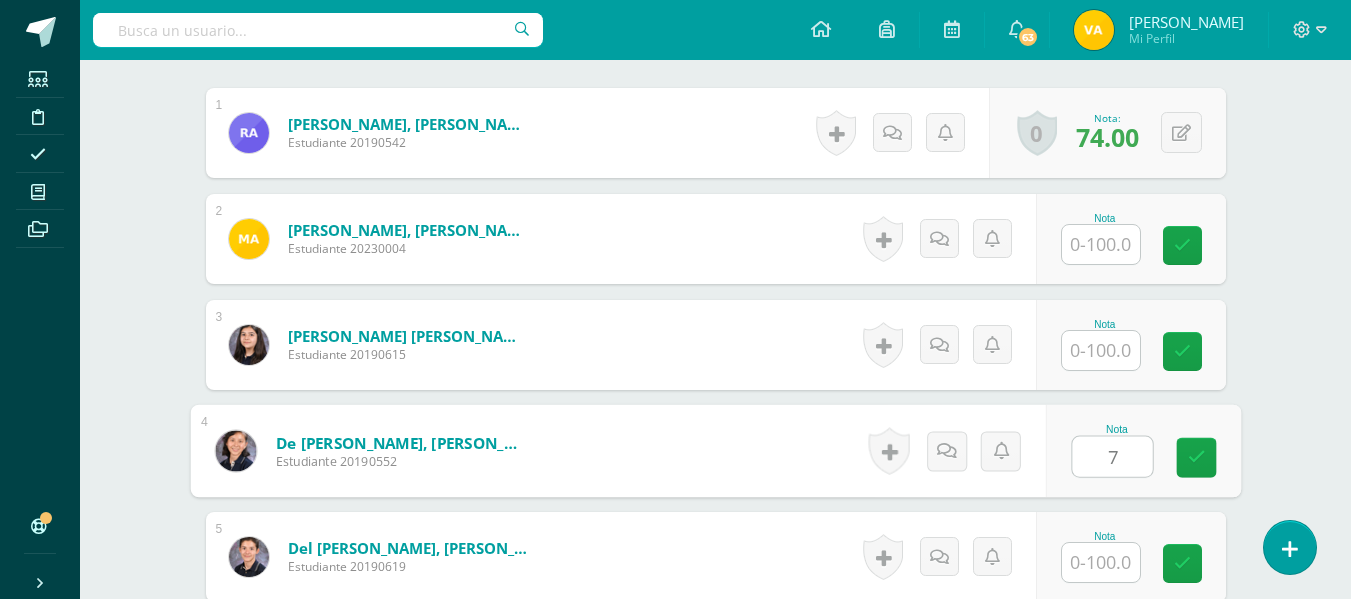 type on "77" 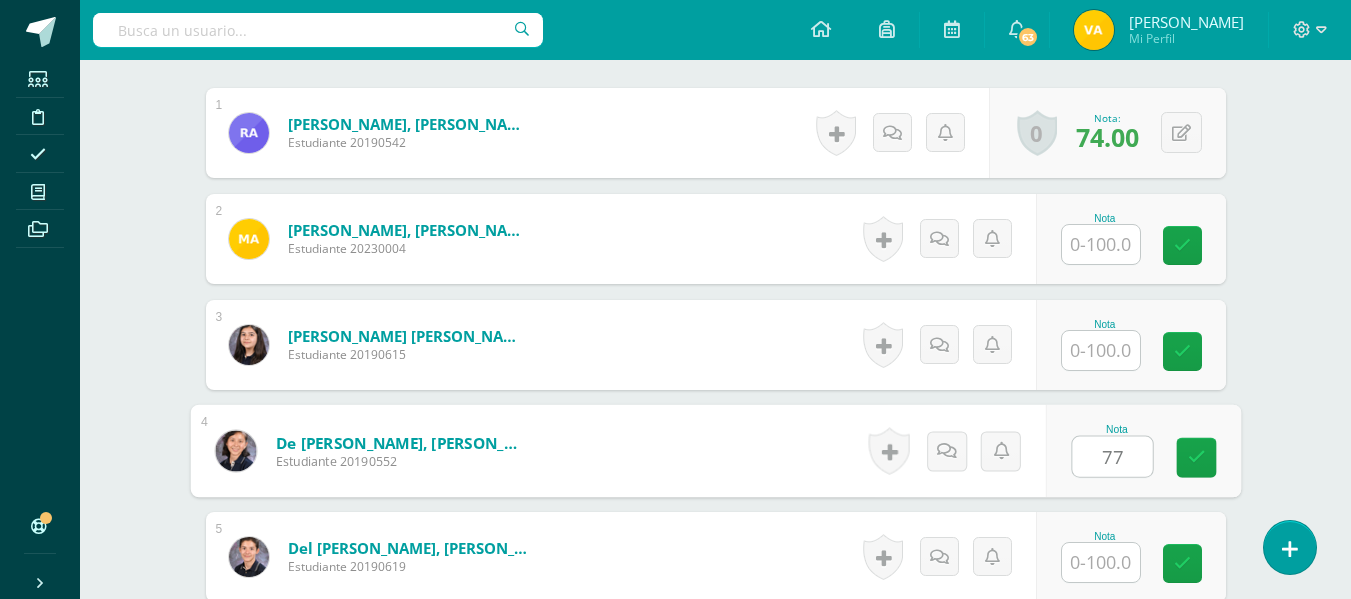 scroll, scrollTop: 608, scrollLeft: 0, axis: vertical 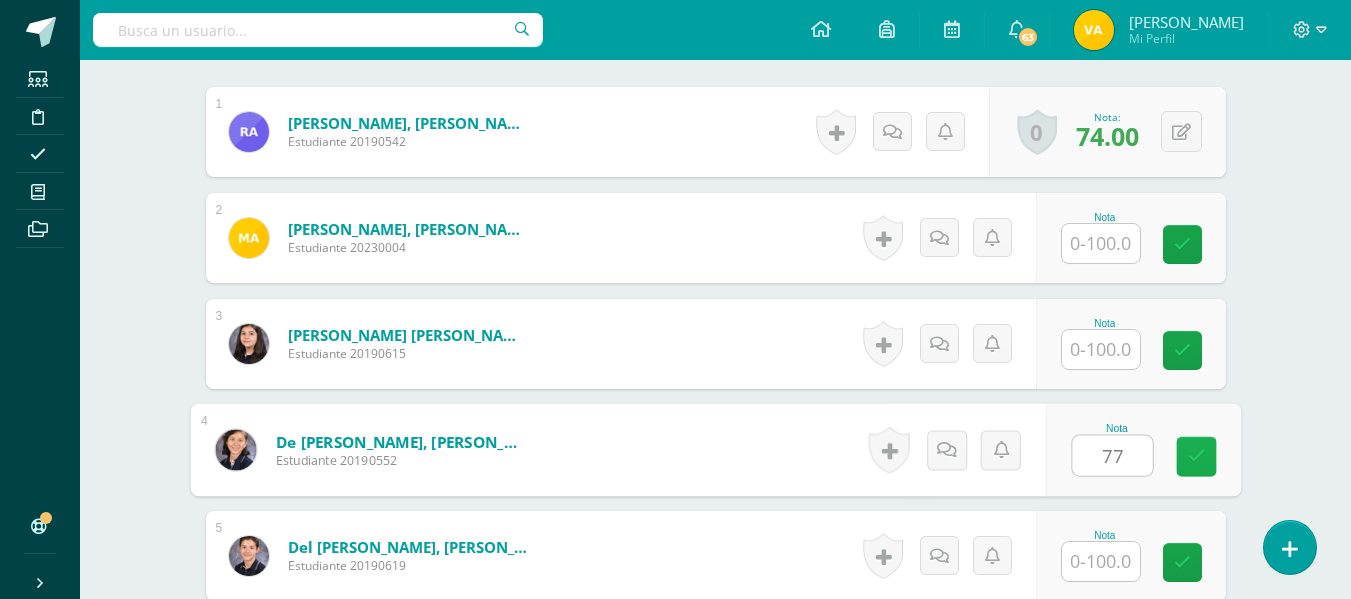 click at bounding box center [1196, 457] 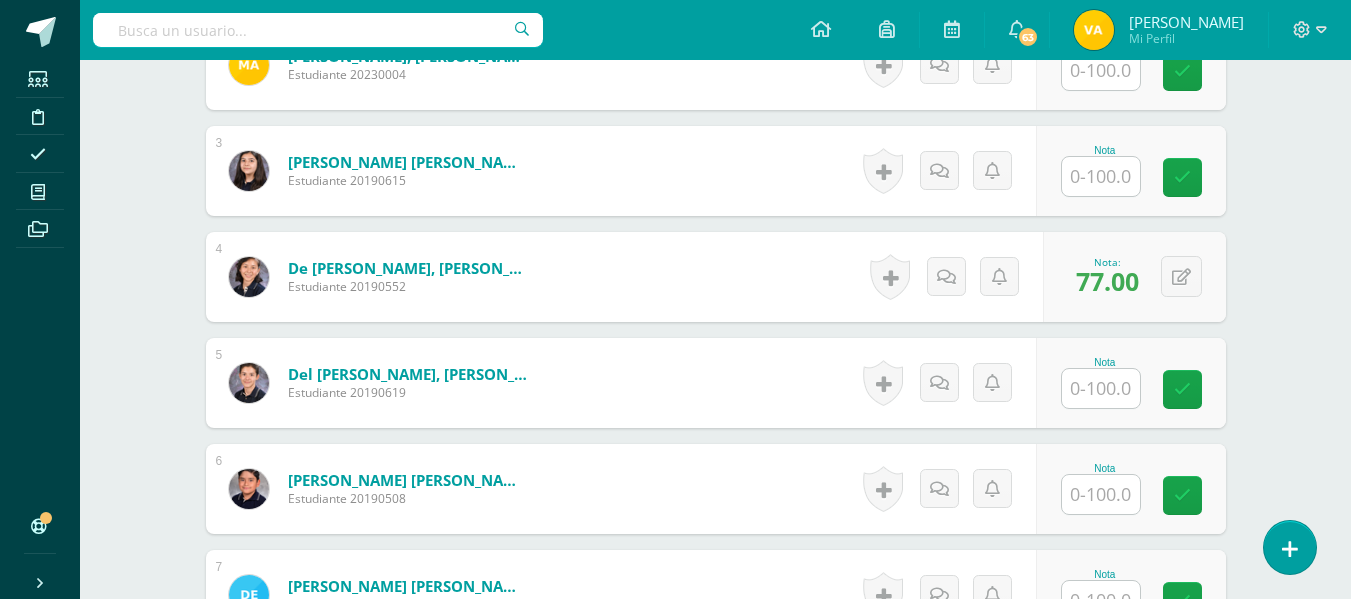 scroll, scrollTop: 808, scrollLeft: 0, axis: vertical 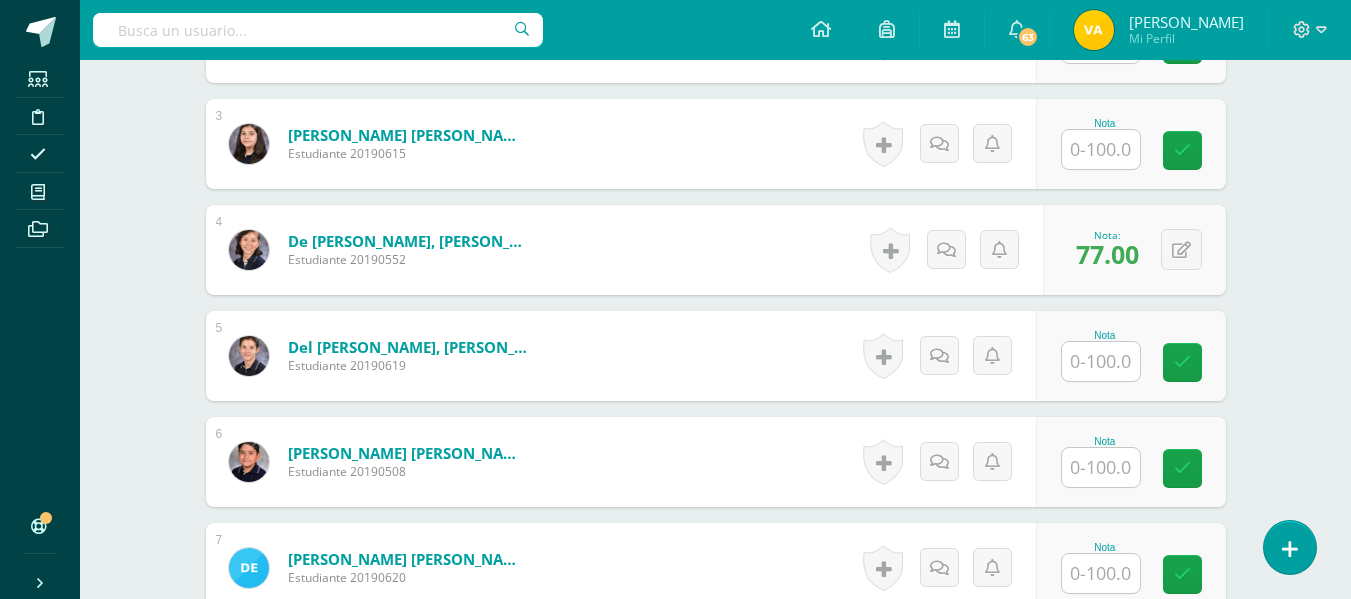 click at bounding box center [1101, 361] 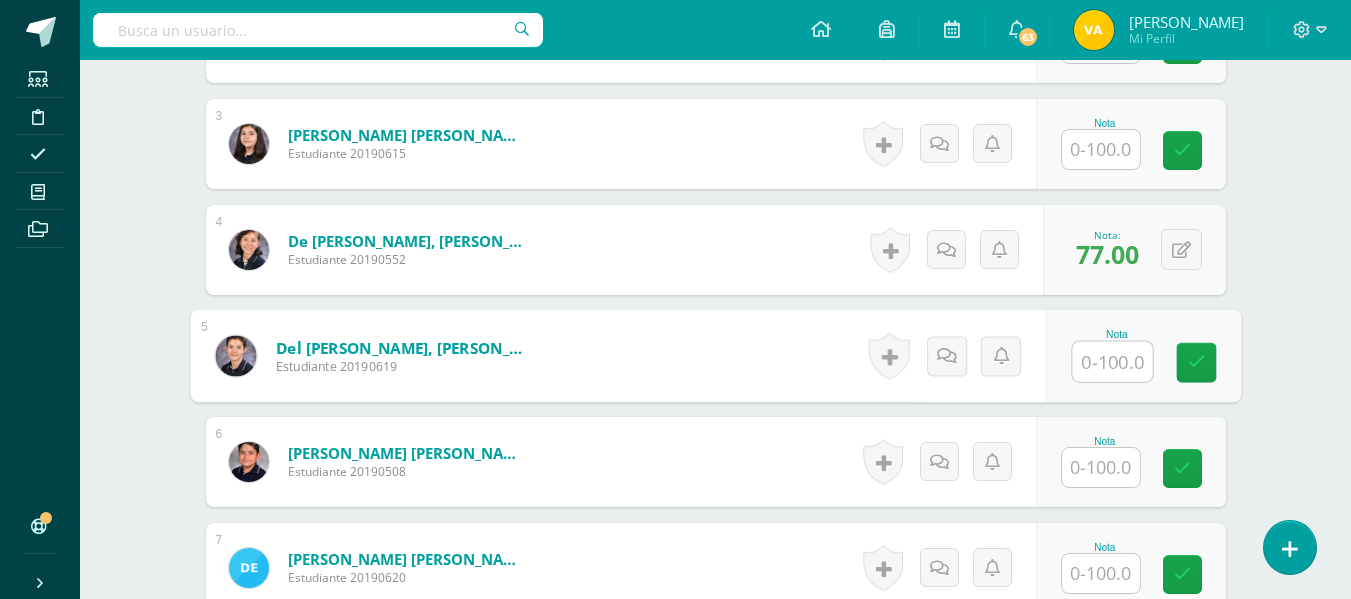 scroll, scrollTop: 809, scrollLeft: 0, axis: vertical 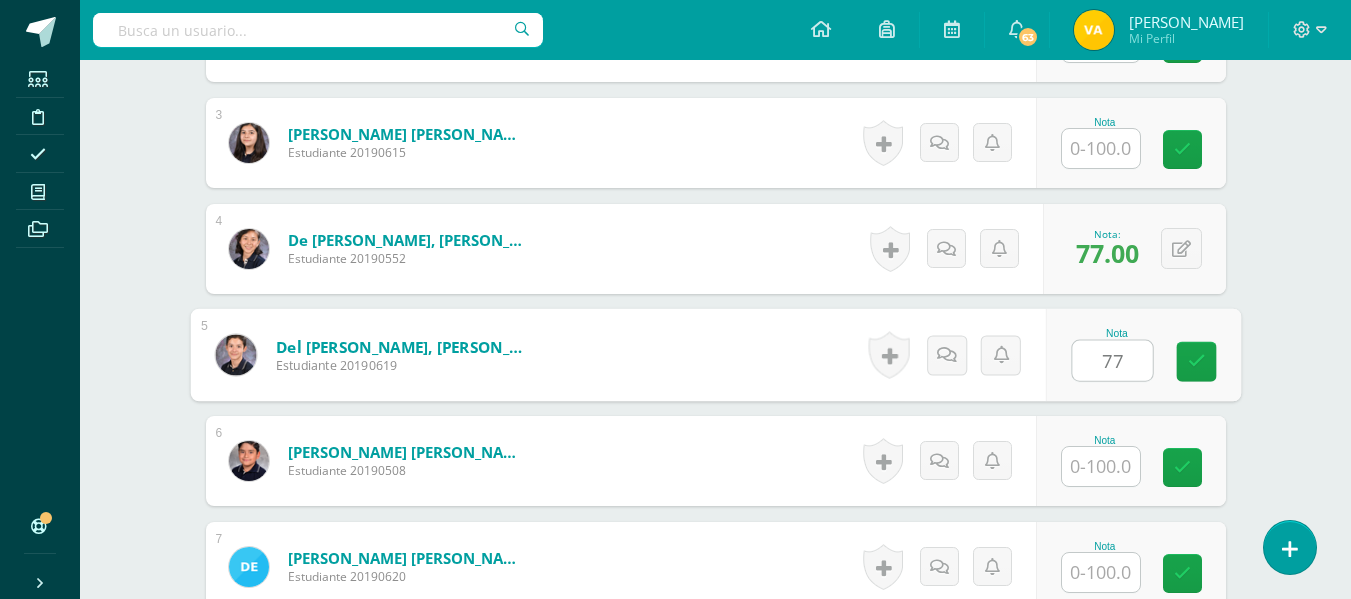 type on "77" 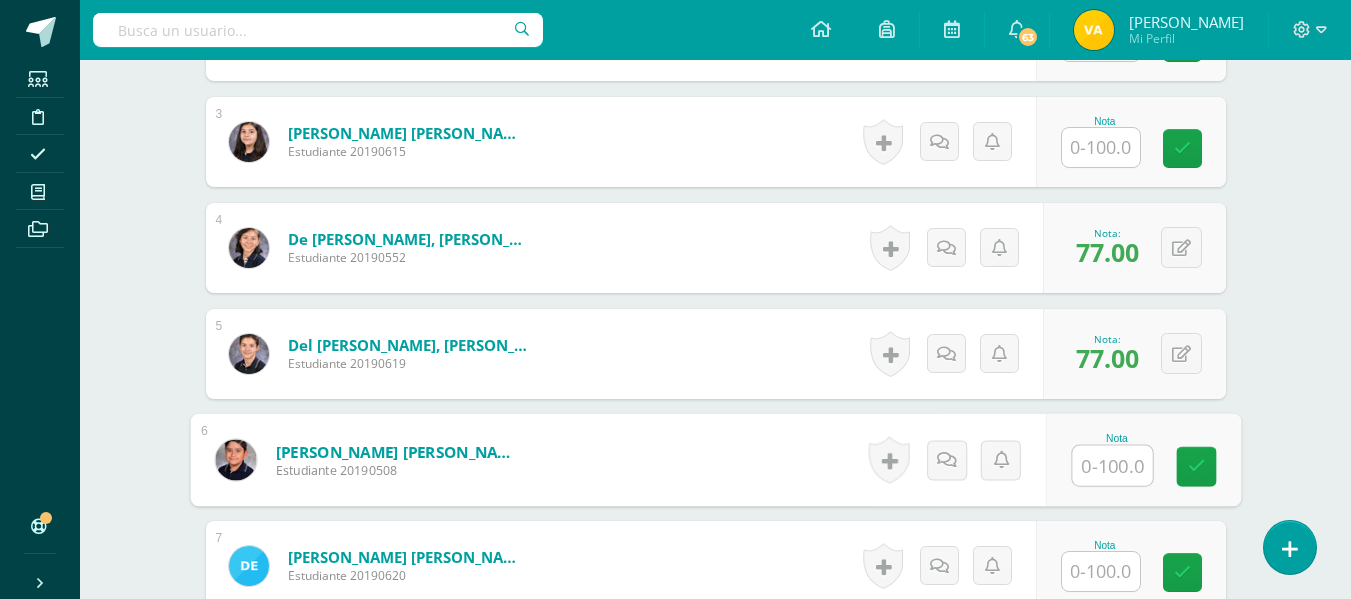 scroll, scrollTop: 811, scrollLeft: 0, axis: vertical 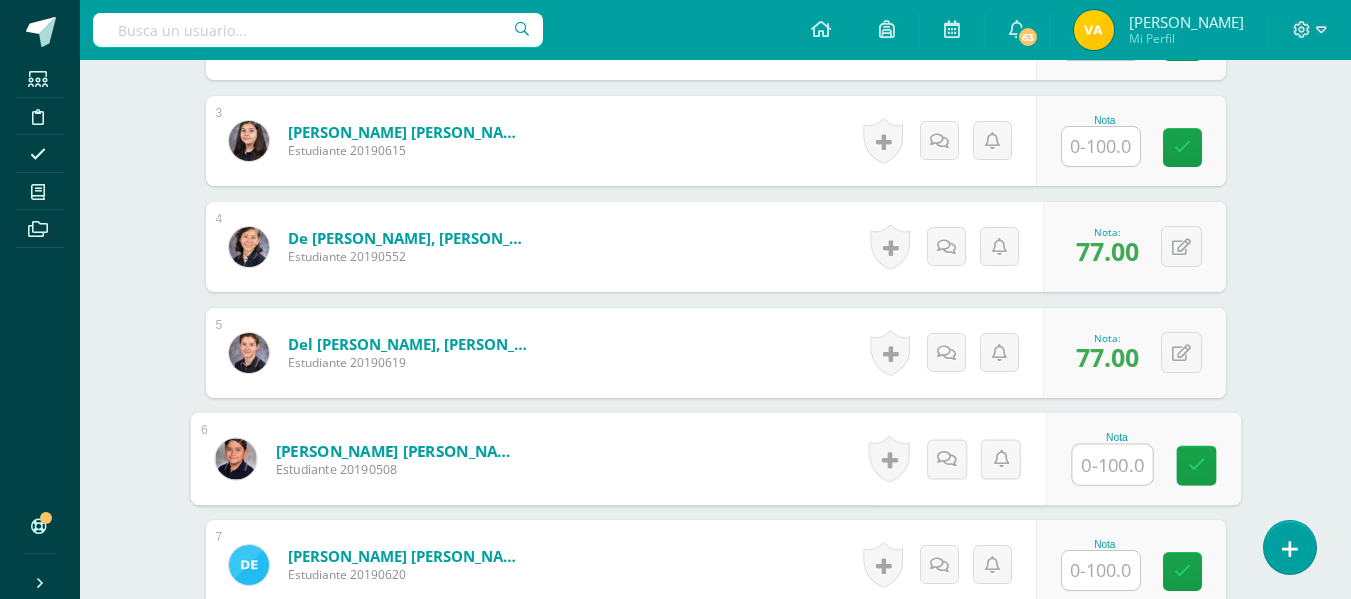click at bounding box center [1112, 465] 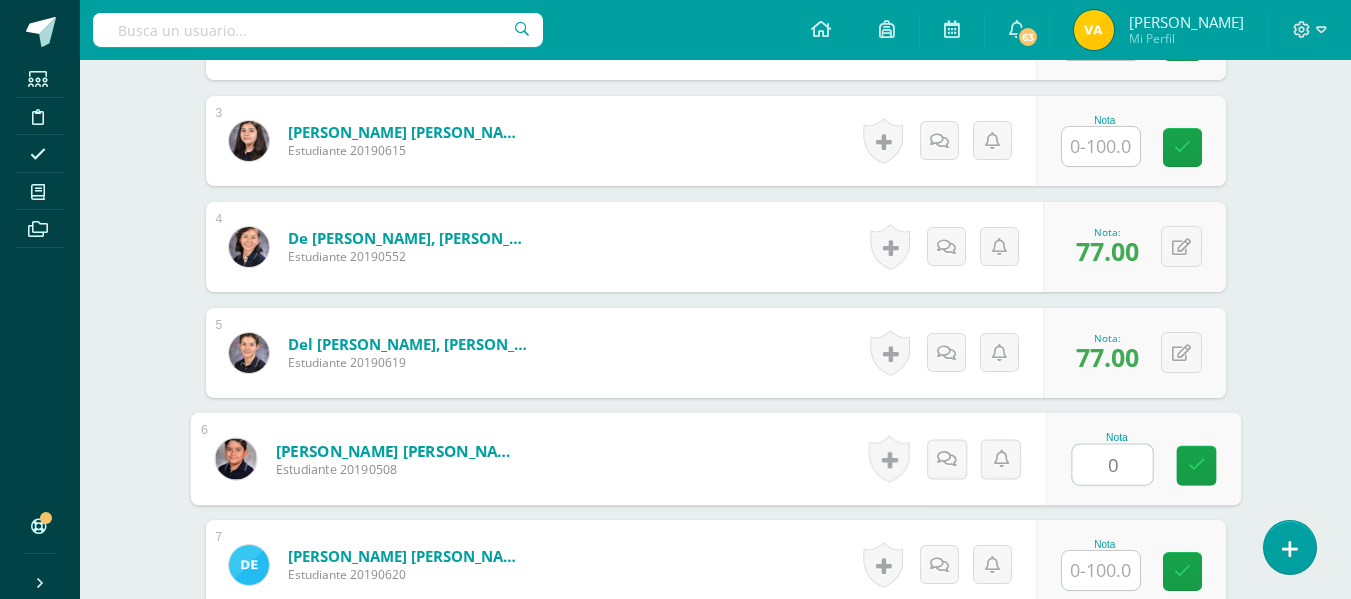 type on "0" 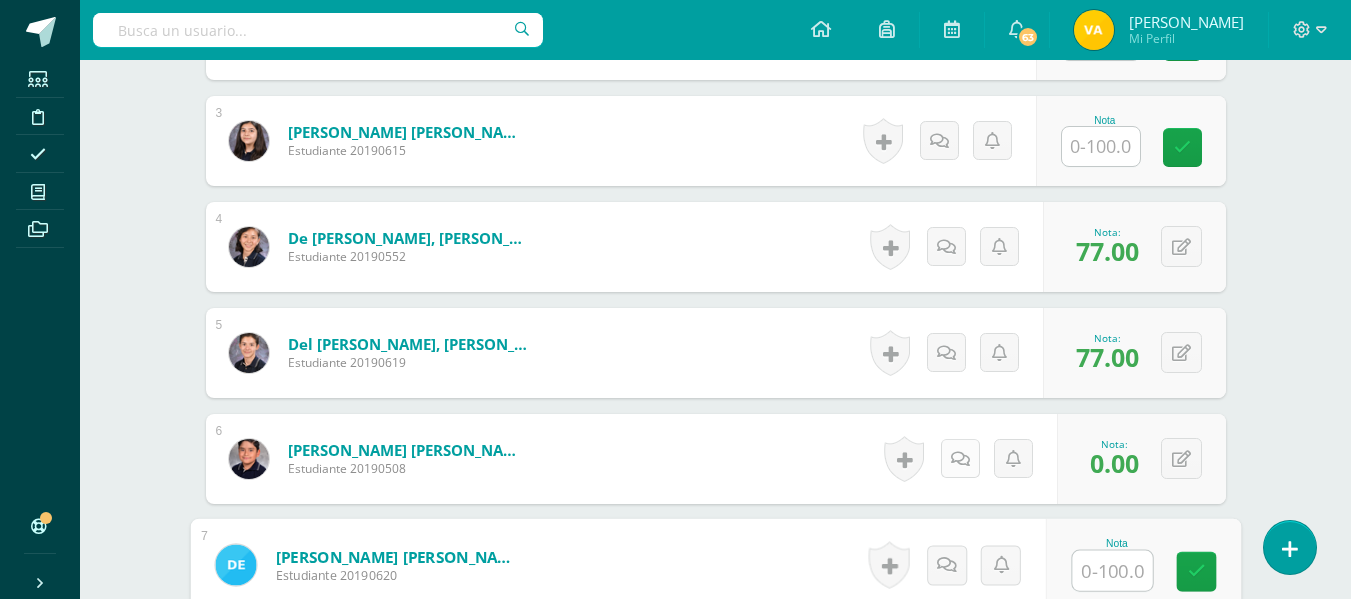click at bounding box center [960, 459] 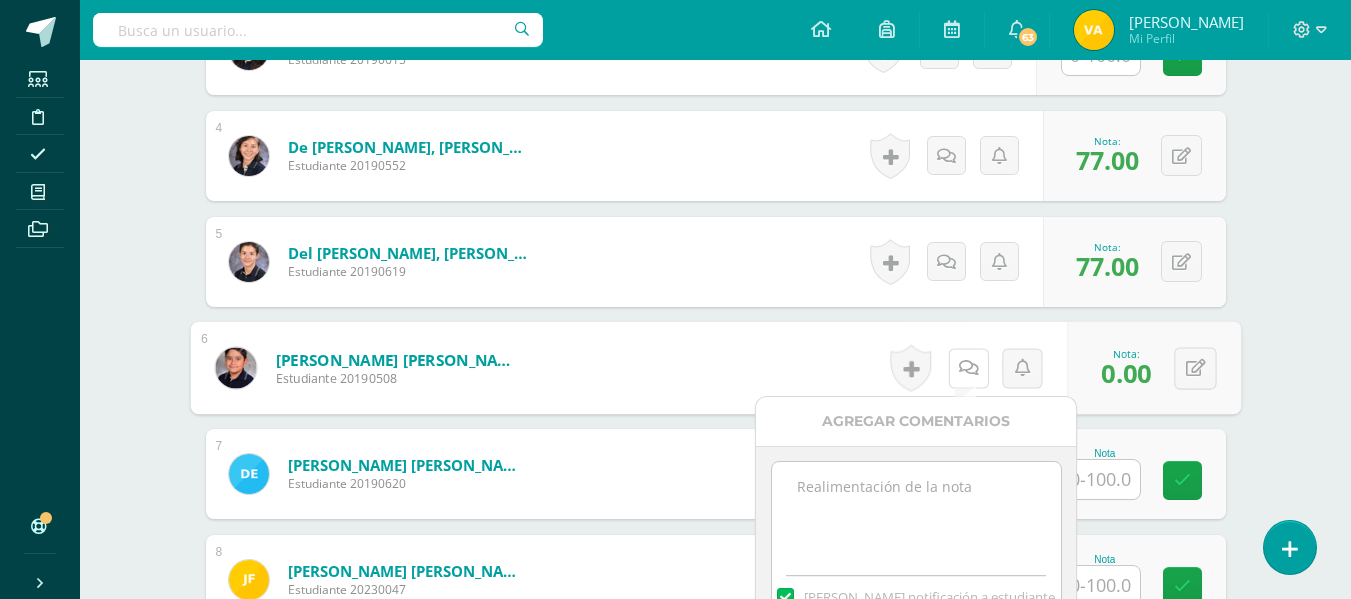 scroll, scrollTop: 1011, scrollLeft: 0, axis: vertical 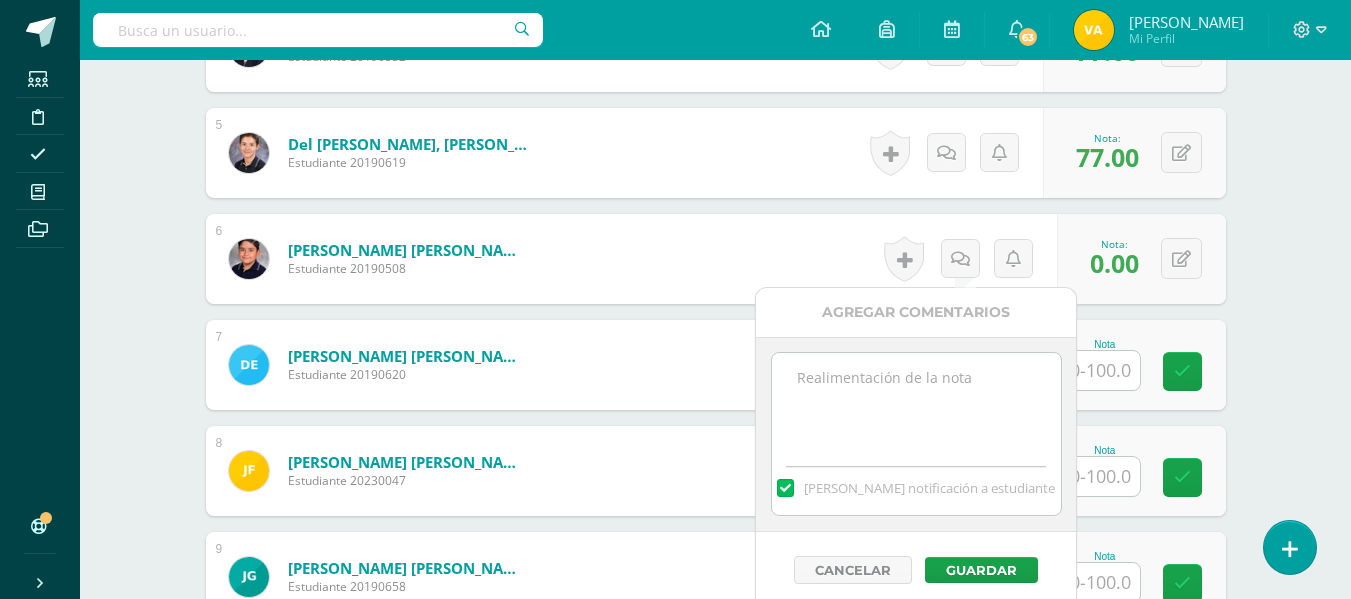 click at bounding box center (916, 403) 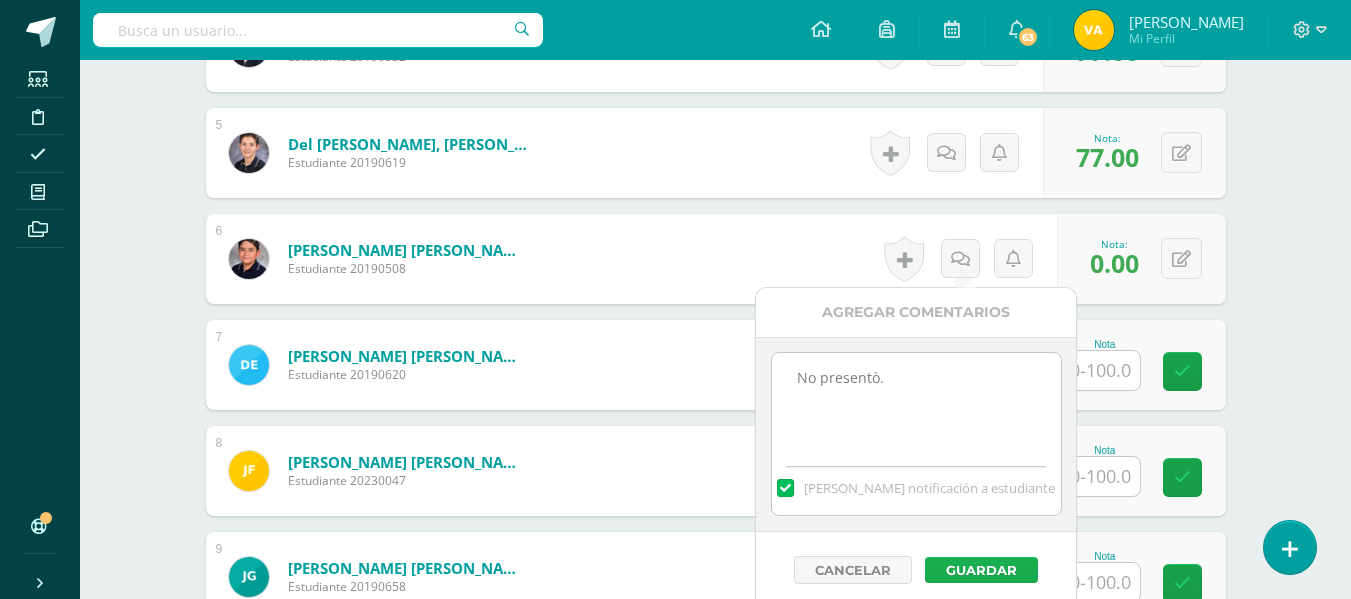 type on "No presentò." 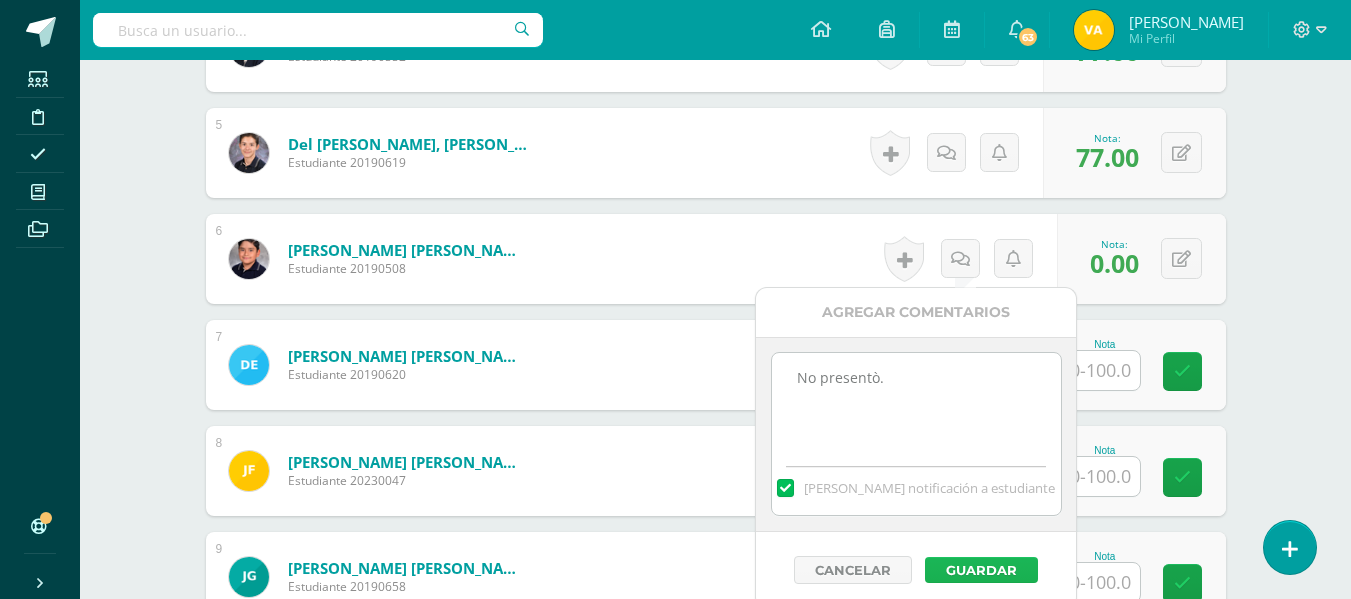 click on "Guardar" at bounding box center [981, 570] 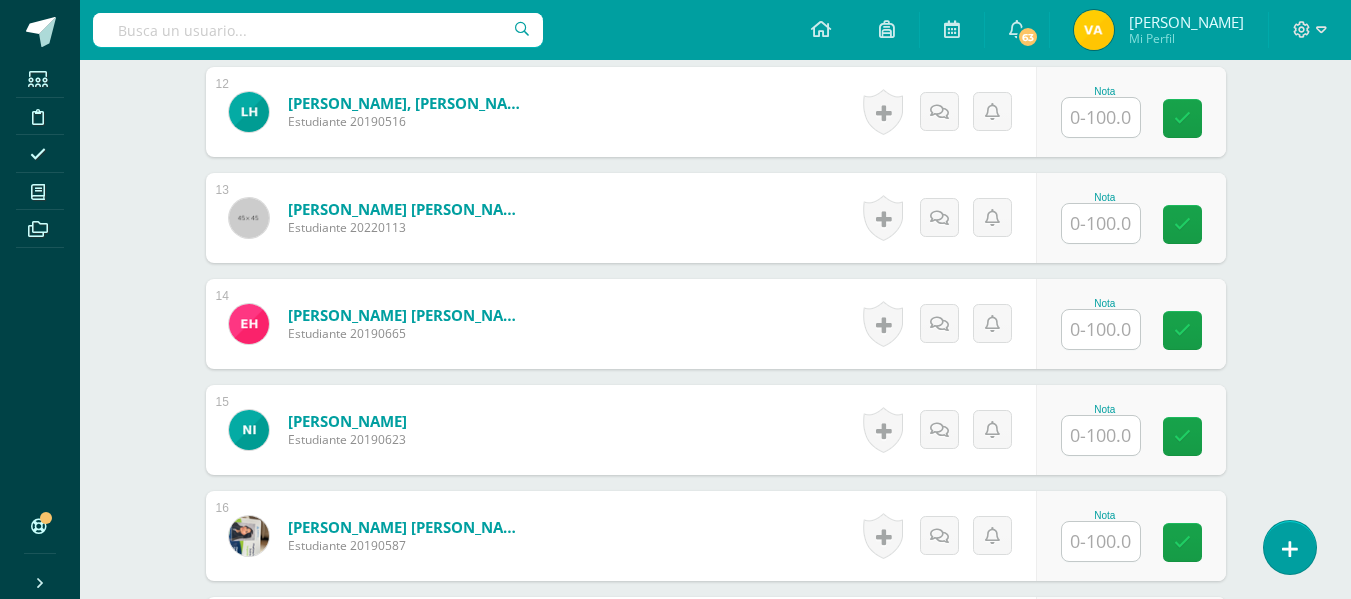scroll, scrollTop: 1811, scrollLeft: 0, axis: vertical 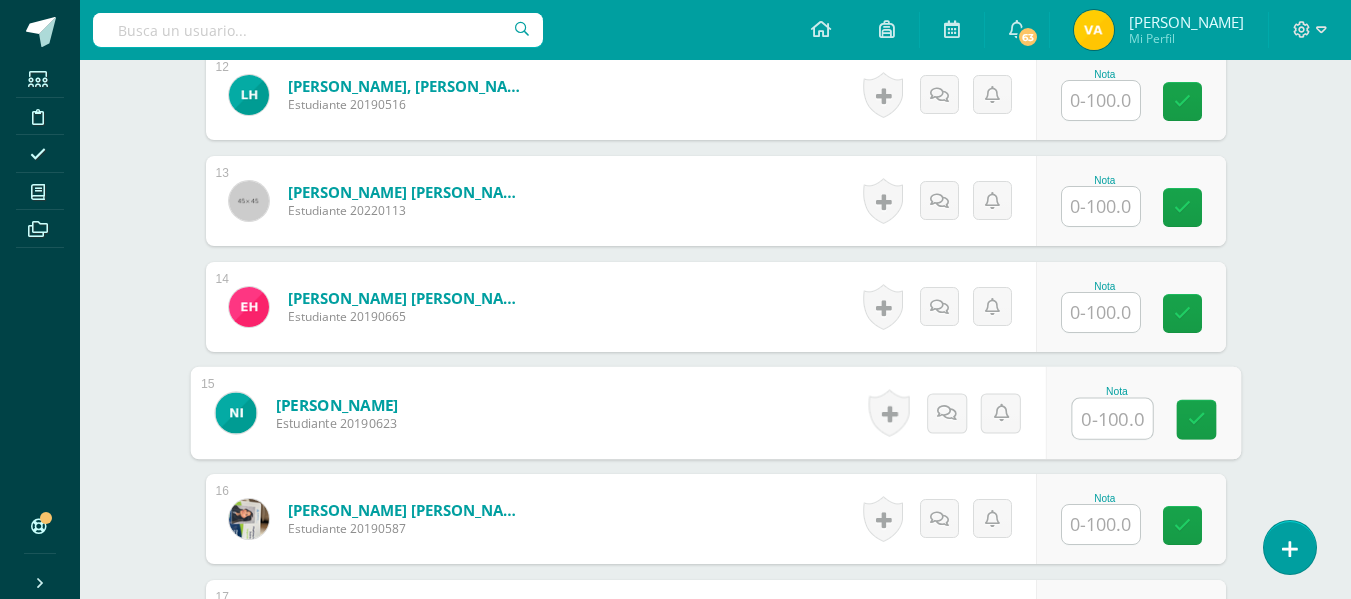 click at bounding box center (1112, 419) 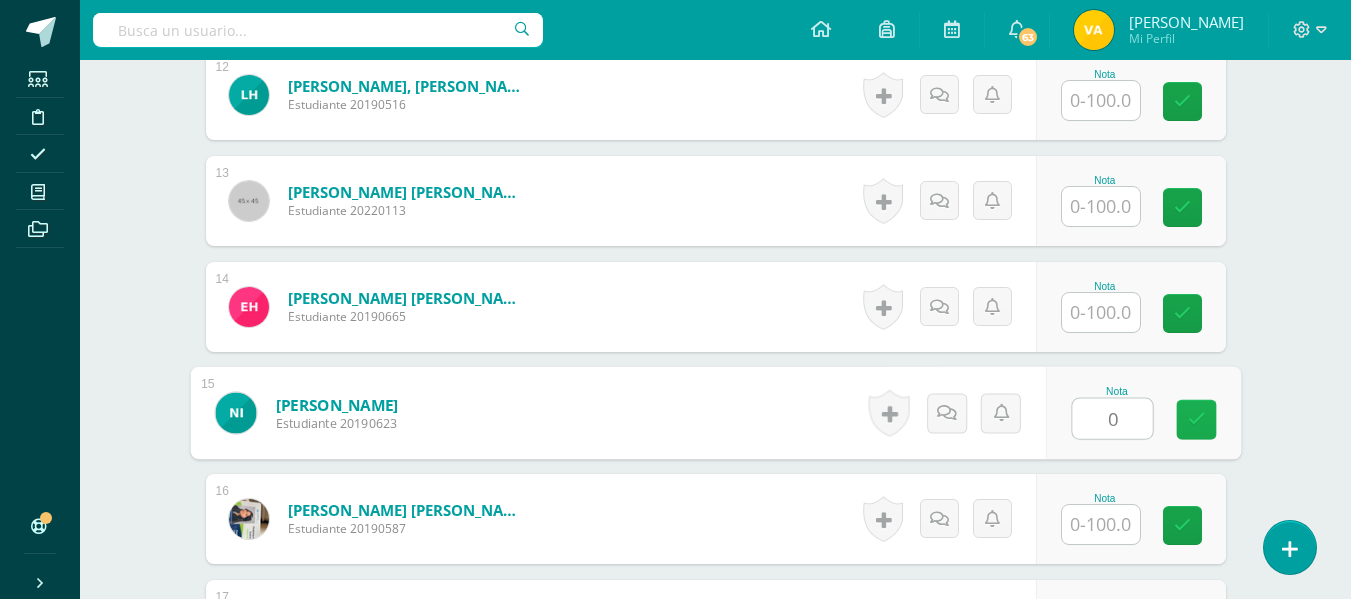 click at bounding box center [1196, 420] 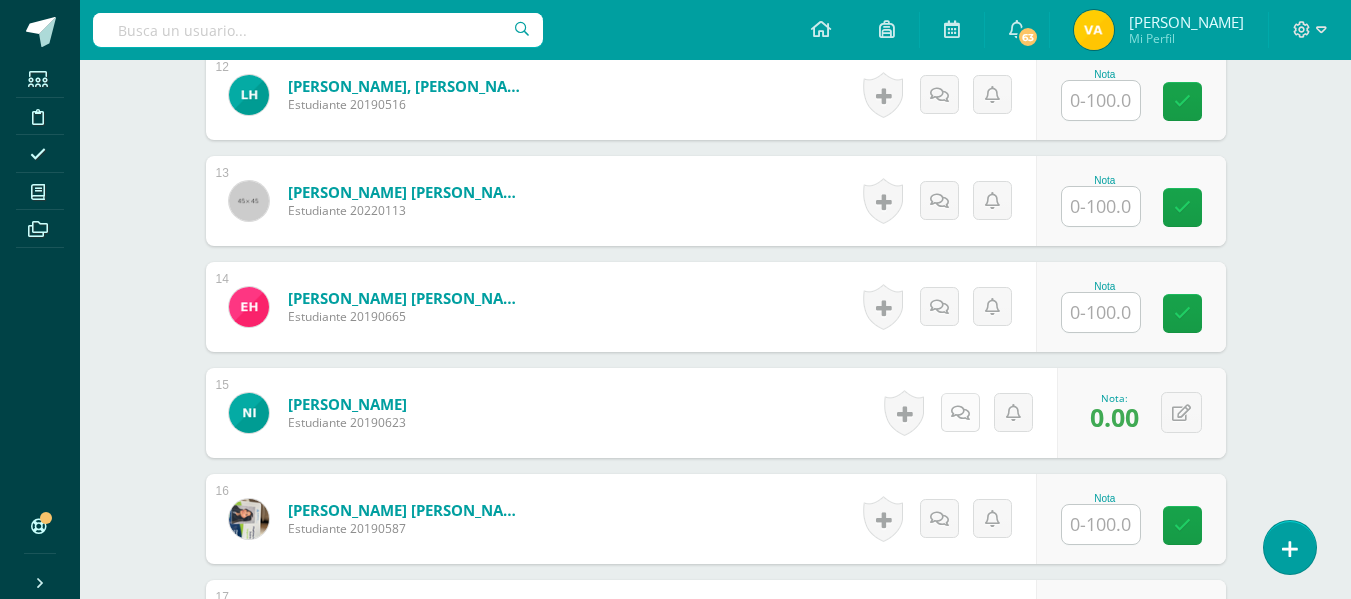 click at bounding box center (960, 413) 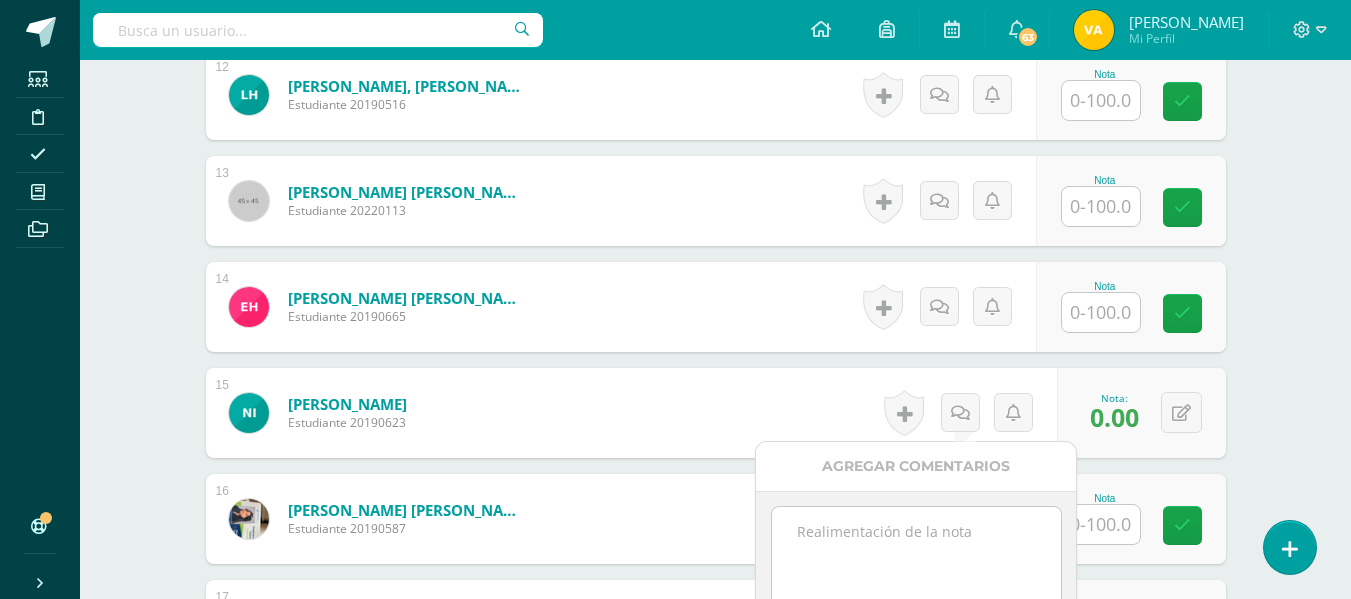 click at bounding box center (916, 557) 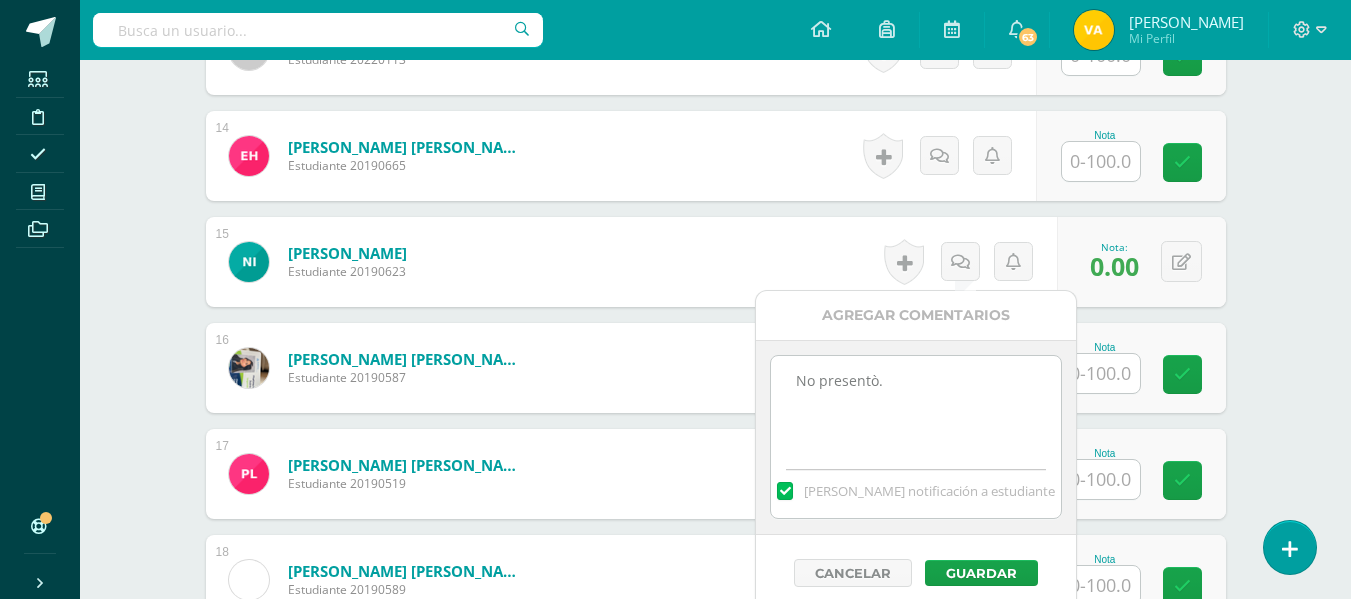 scroll, scrollTop: 2011, scrollLeft: 0, axis: vertical 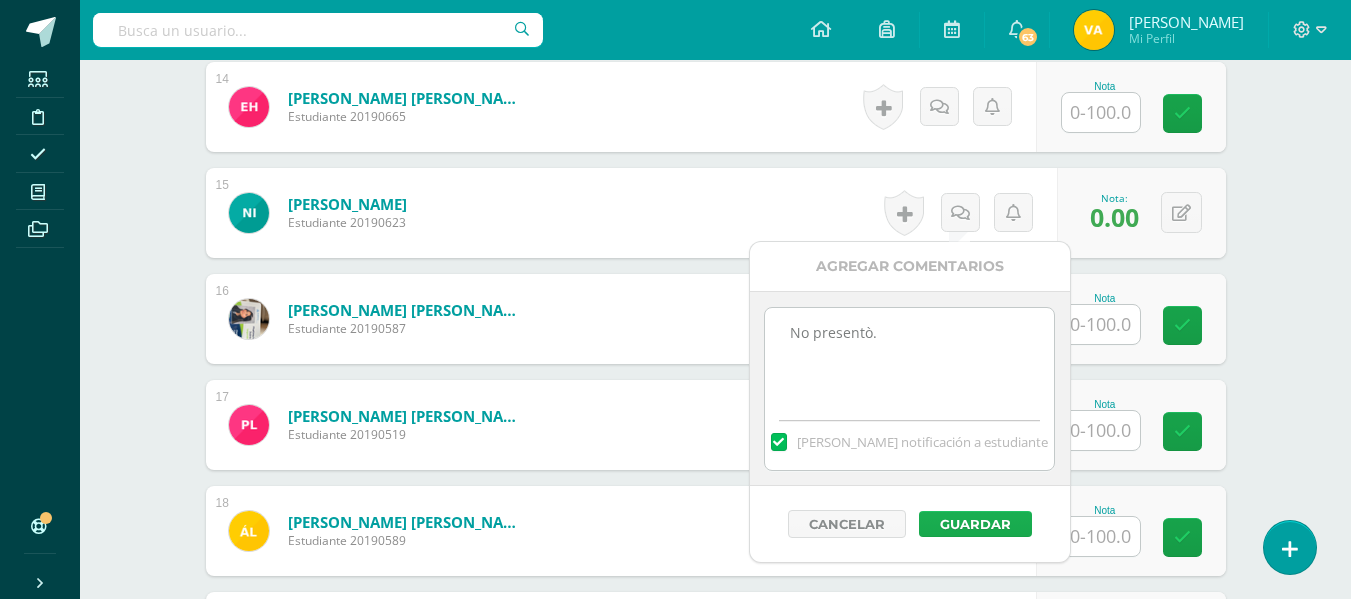 type on "No presentò." 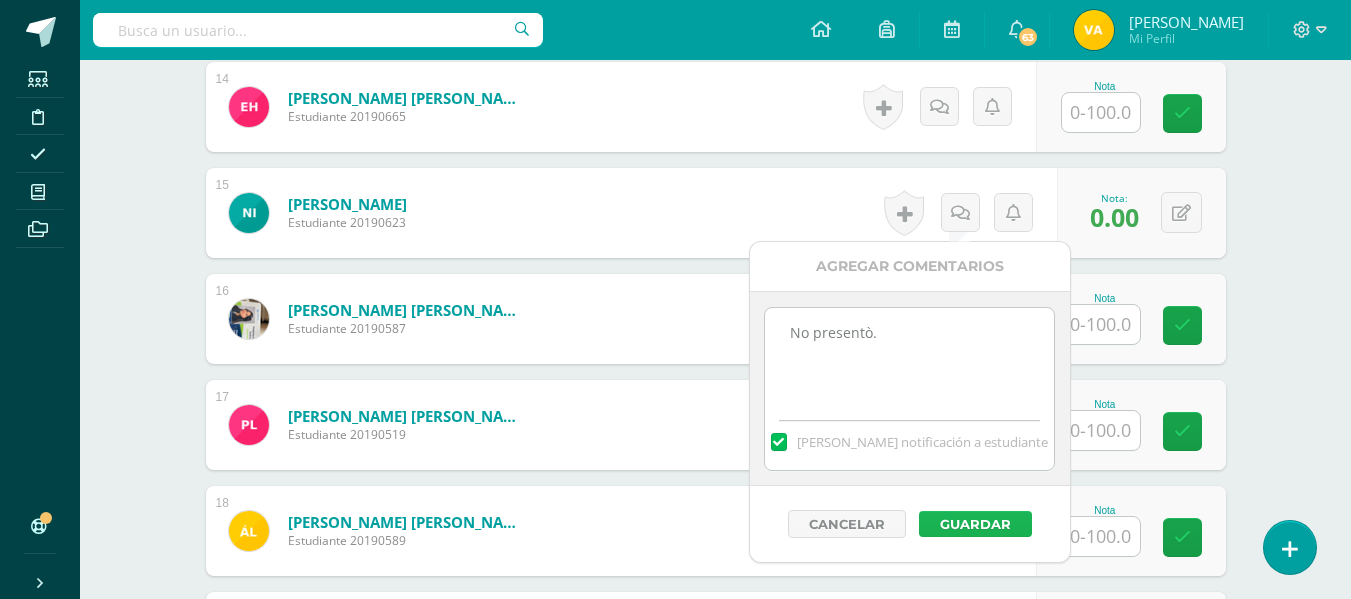 click on "Guardar" at bounding box center [975, 524] 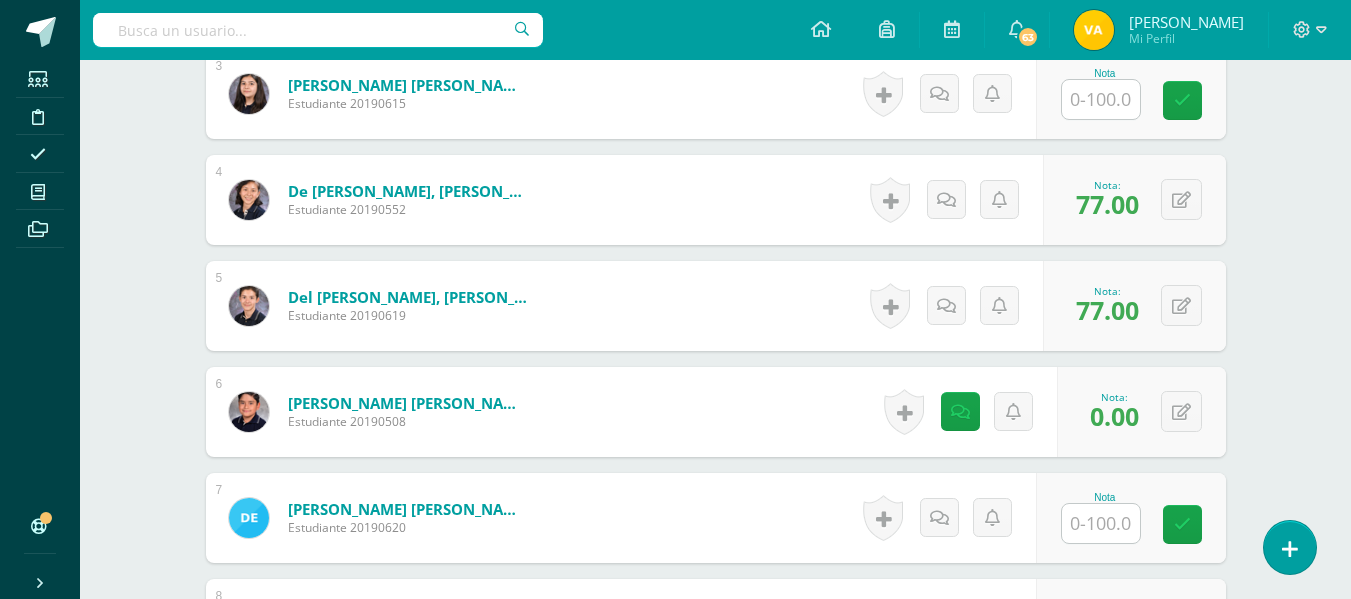 scroll, scrollTop: 411, scrollLeft: 0, axis: vertical 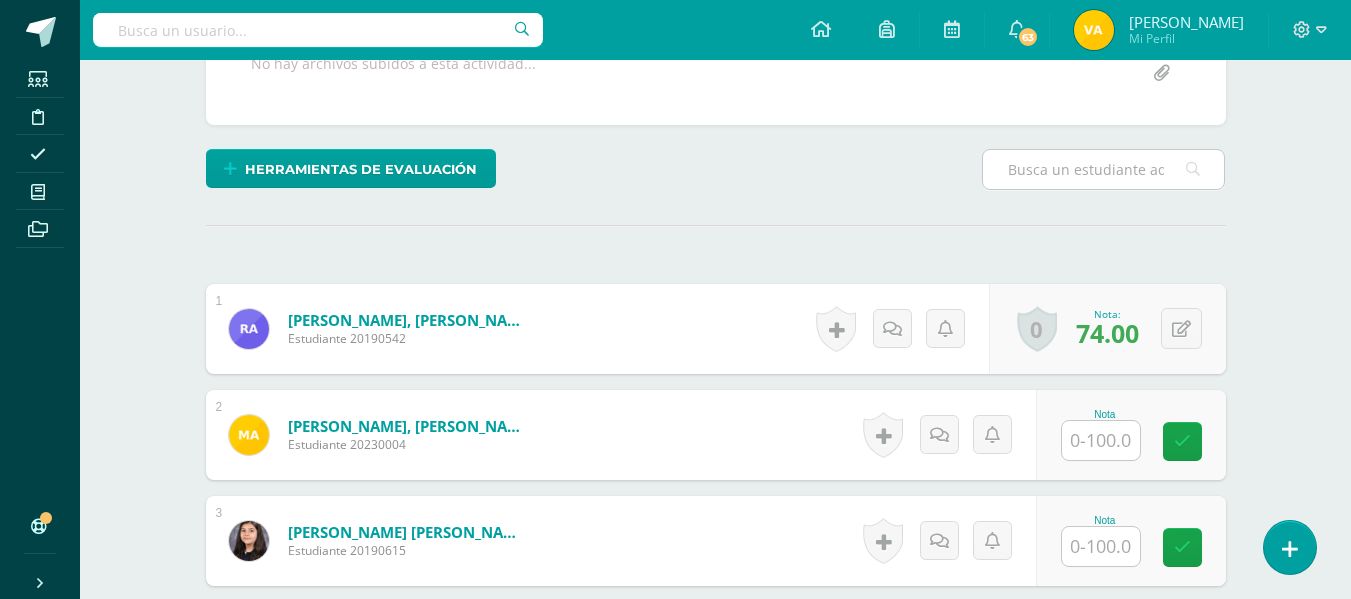 click at bounding box center [1103, 169] 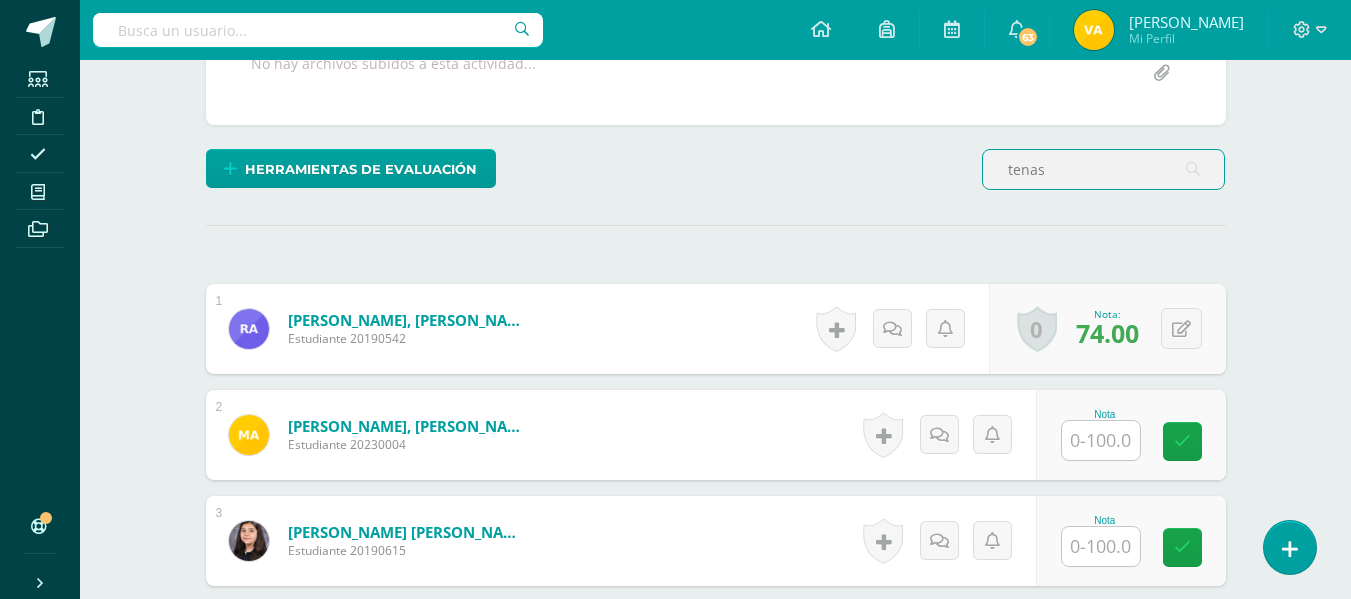 type on "tenas" 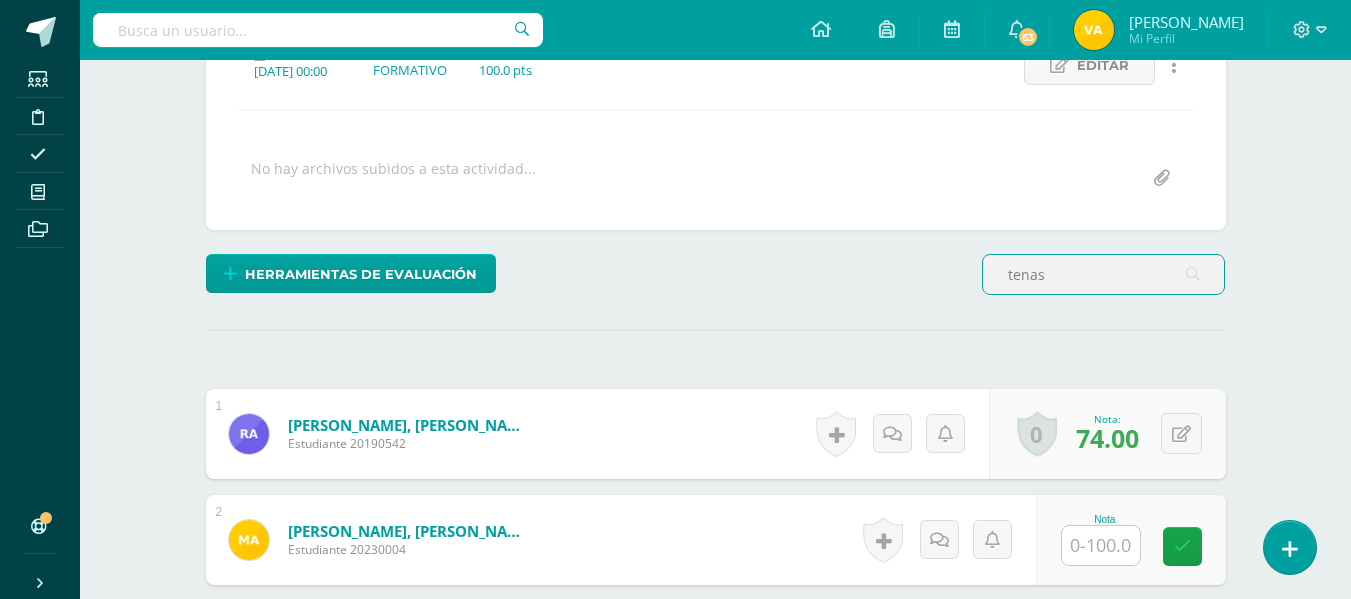 scroll, scrollTop: 300, scrollLeft: 0, axis: vertical 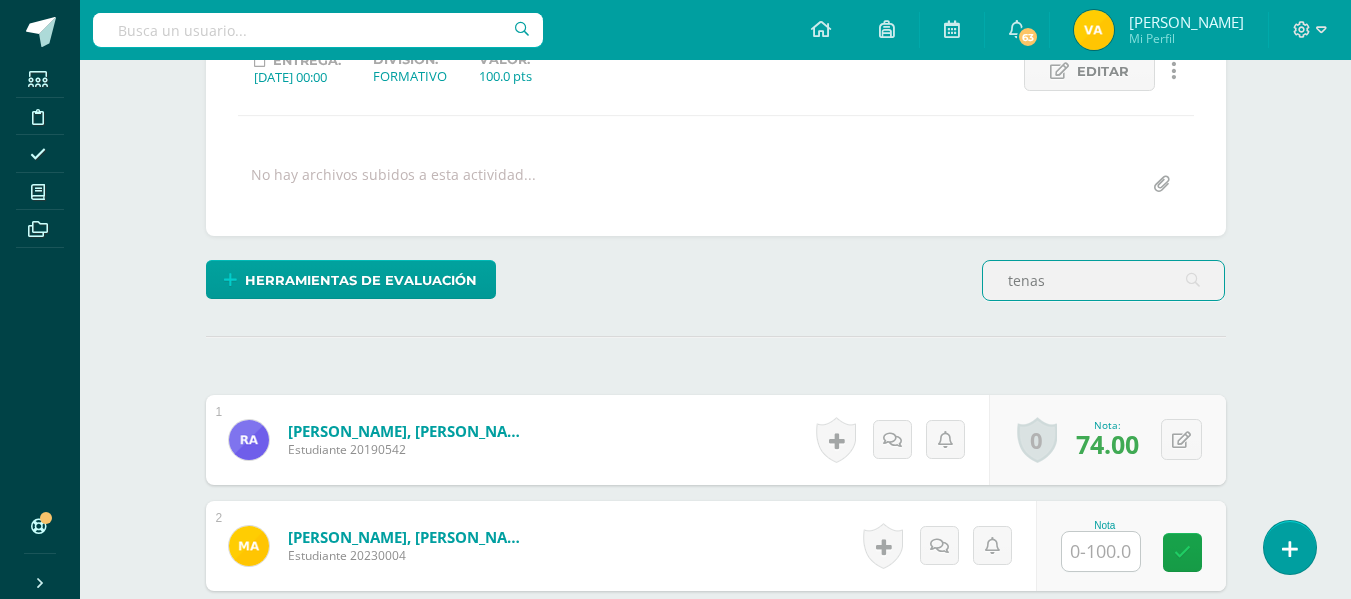 click on "tenas" at bounding box center (1103, 280) 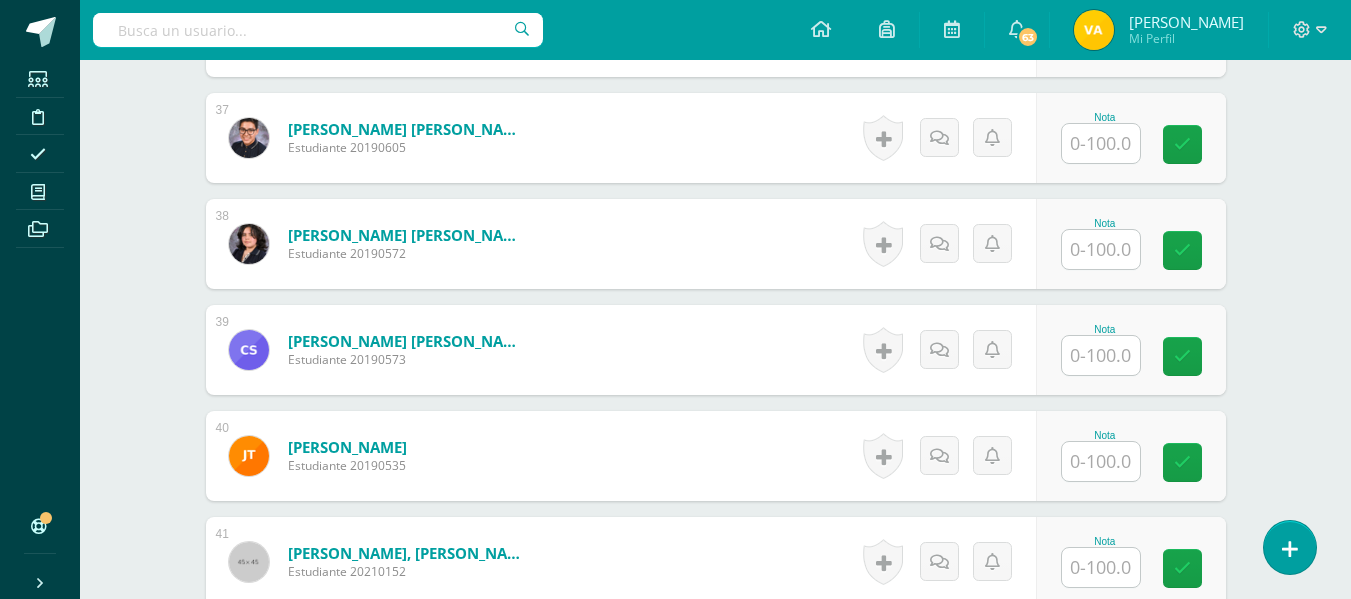 scroll, scrollTop: 4067, scrollLeft: 0, axis: vertical 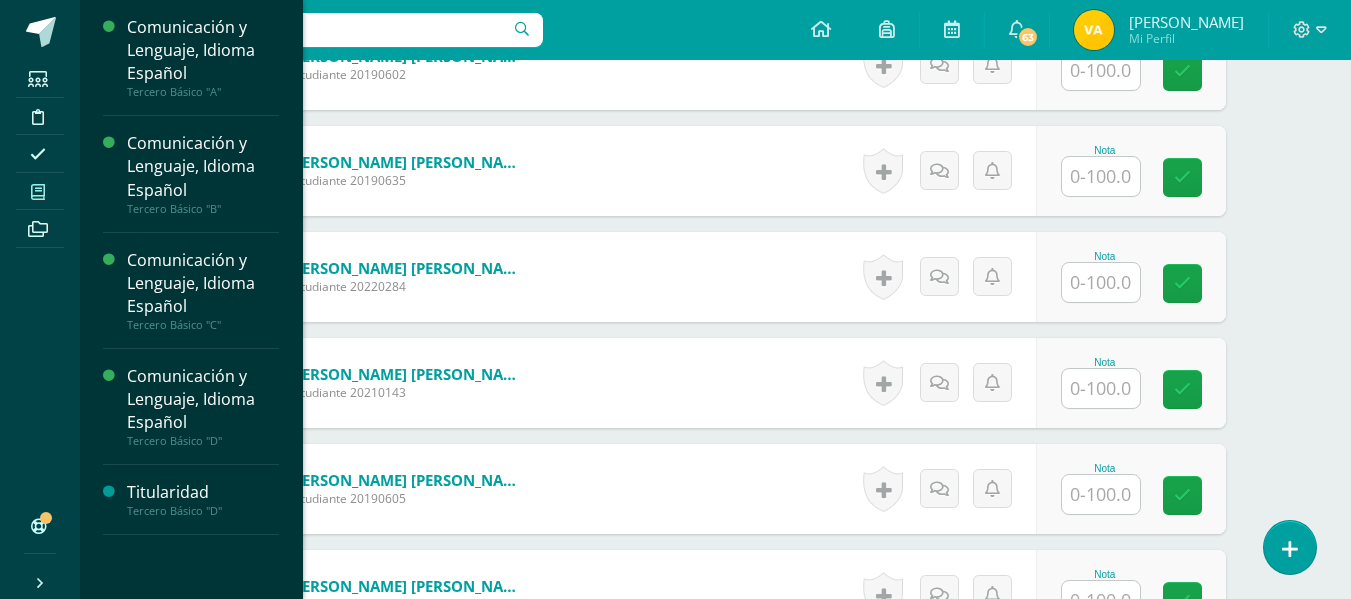 type 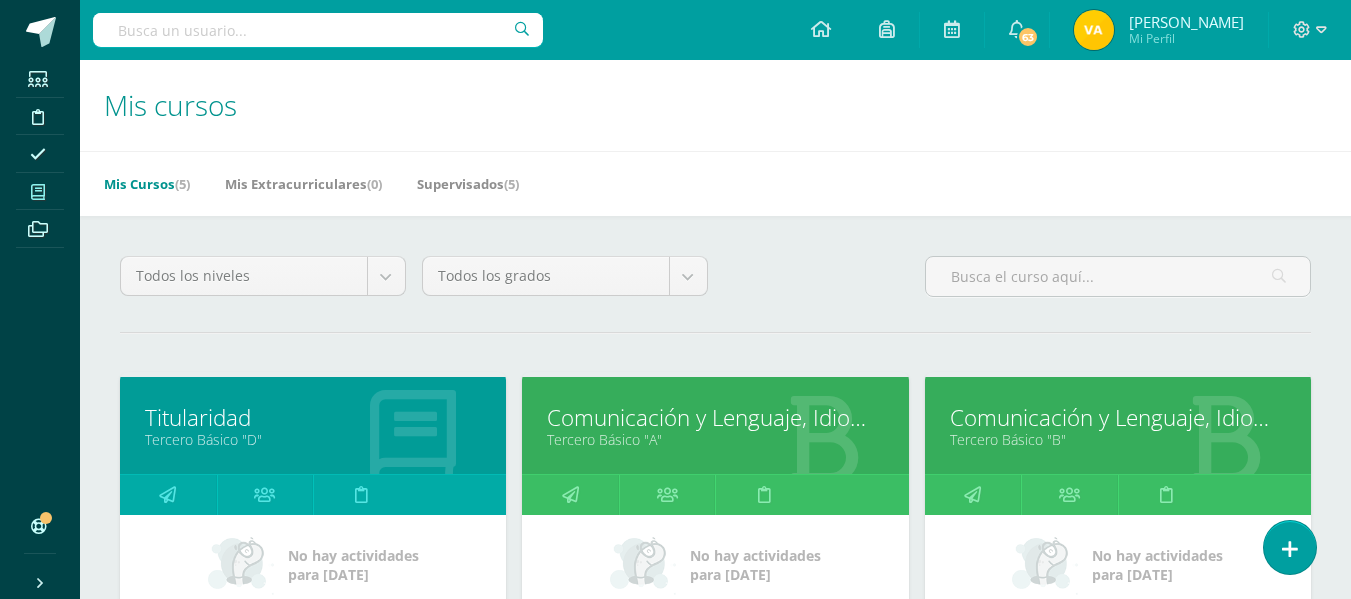 scroll, scrollTop: 0, scrollLeft: 0, axis: both 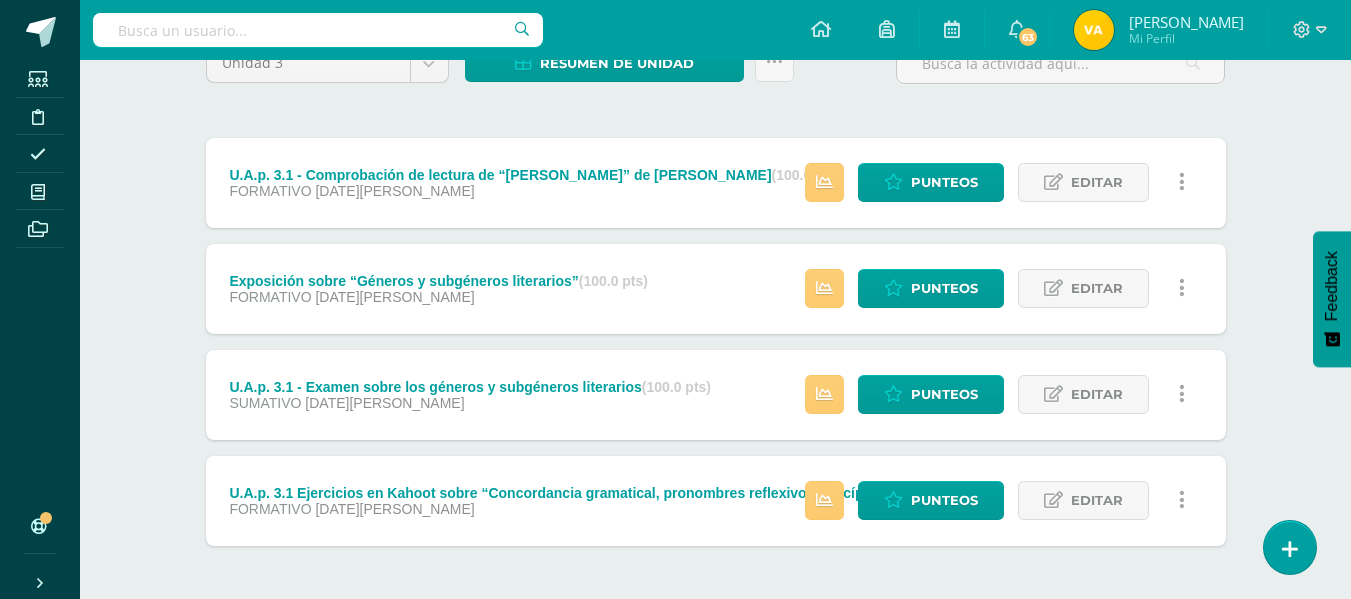 click on "FORMATIVO
17 de Junio" at bounding box center (438, 297) 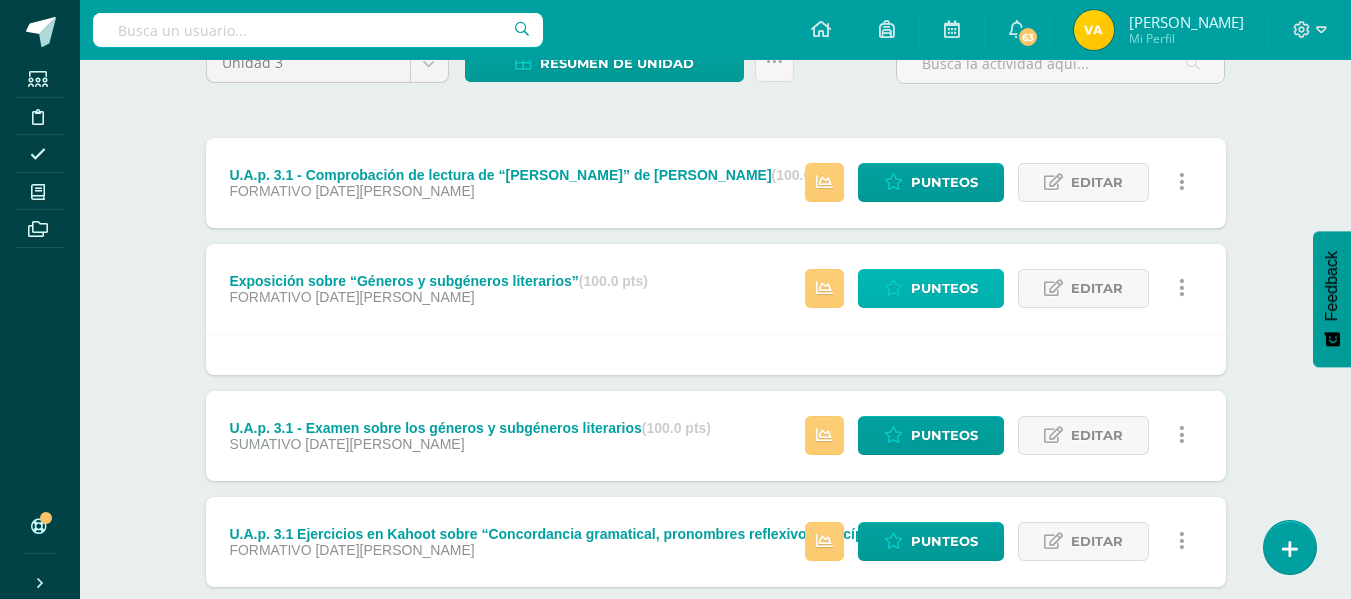 click on "Punteos" at bounding box center (931, 288) 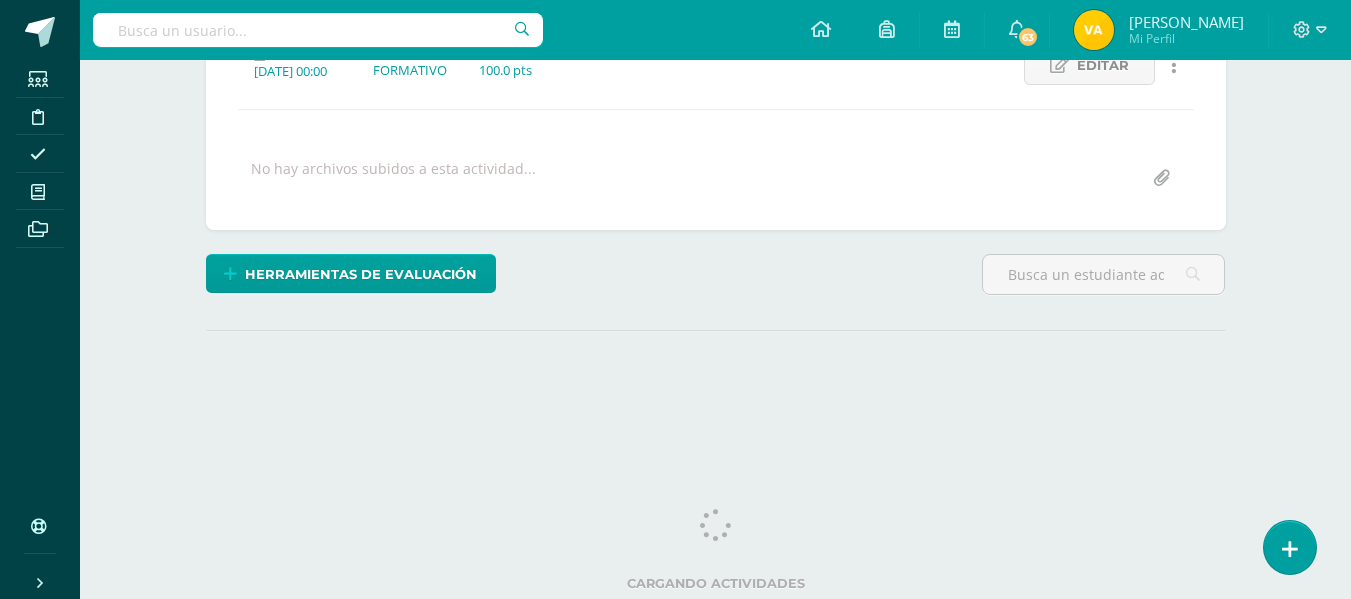 scroll, scrollTop: 0, scrollLeft: 0, axis: both 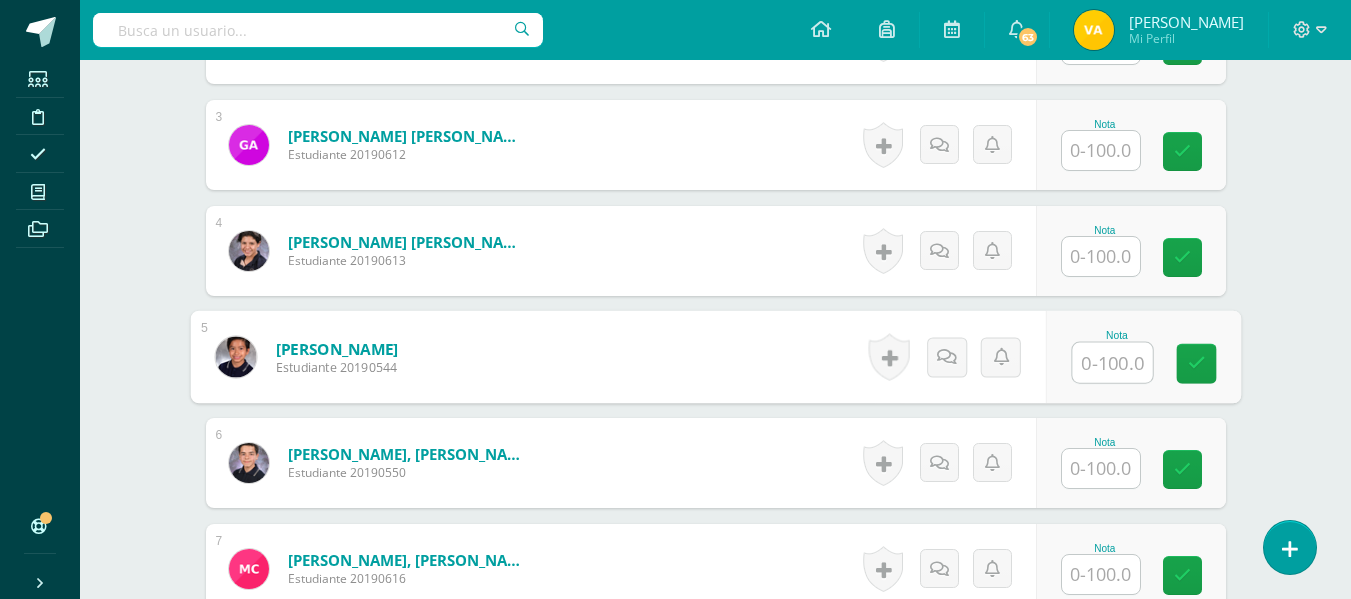 click at bounding box center [1112, 363] 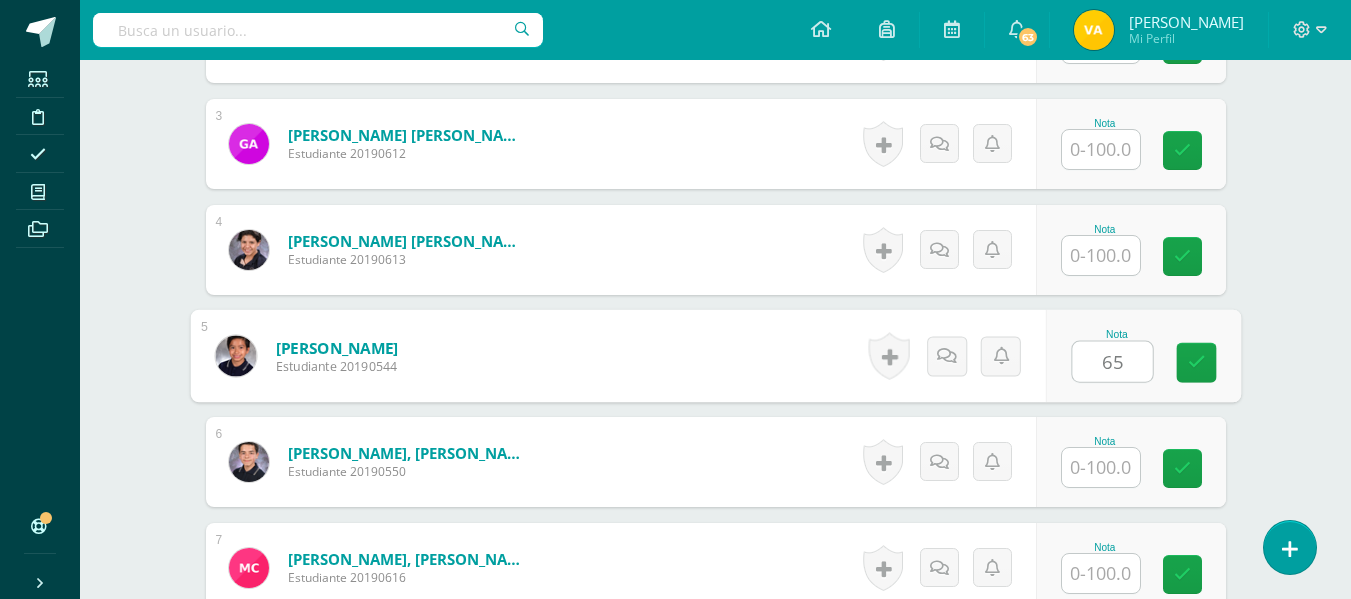 type on "65" 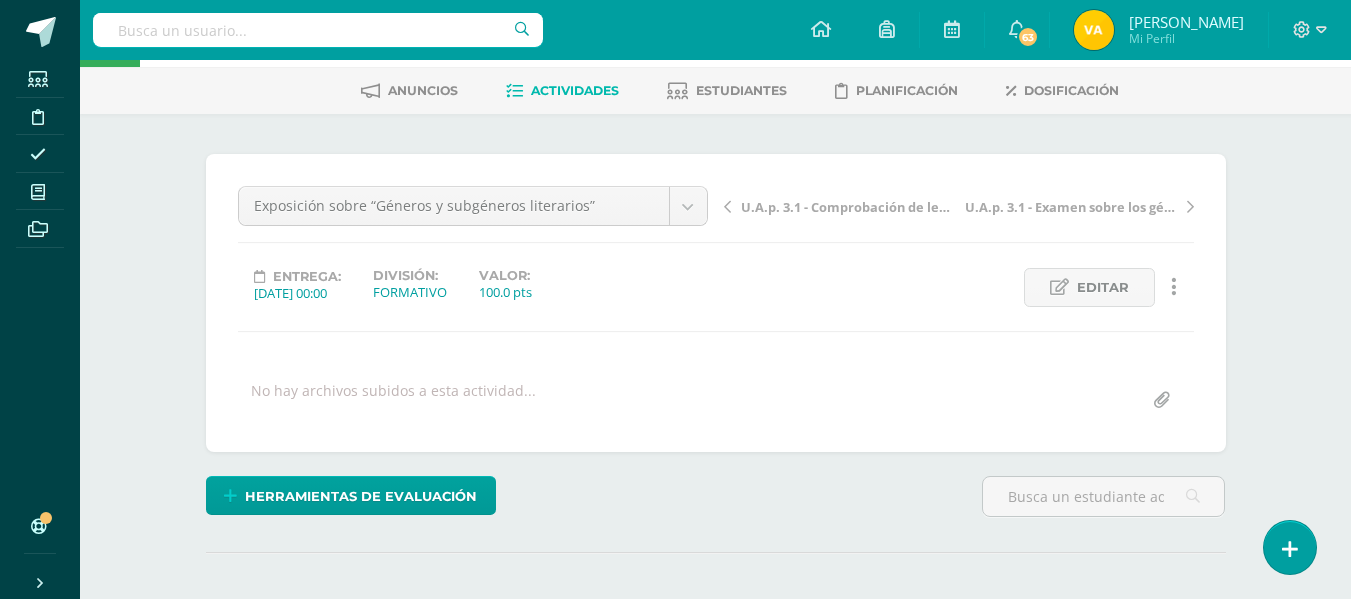 scroll, scrollTop: 192, scrollLeft: 0, axis: vertical 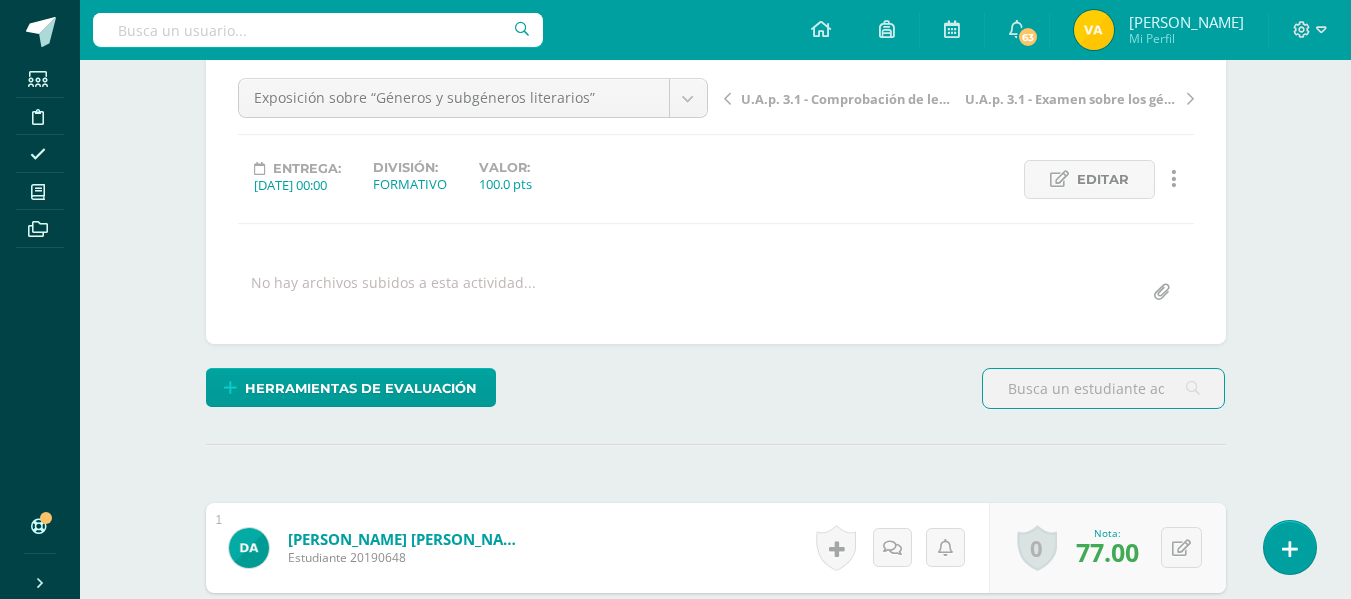 click at bounding box center [1103, 388] 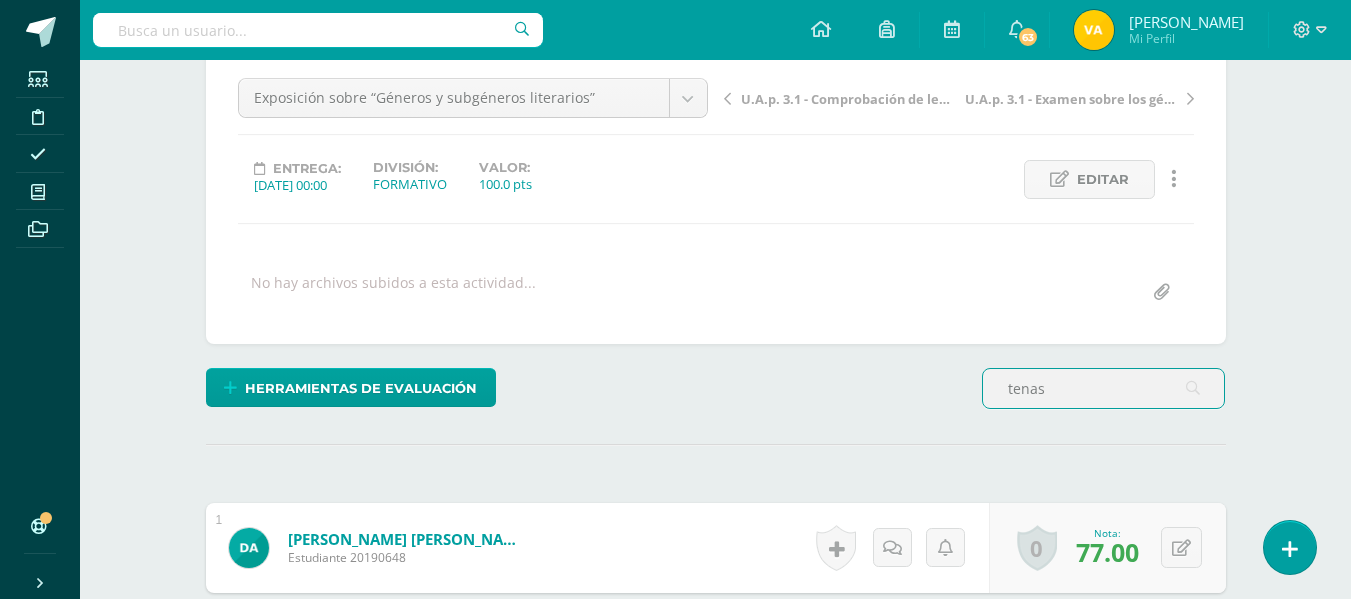 type on "tenas" 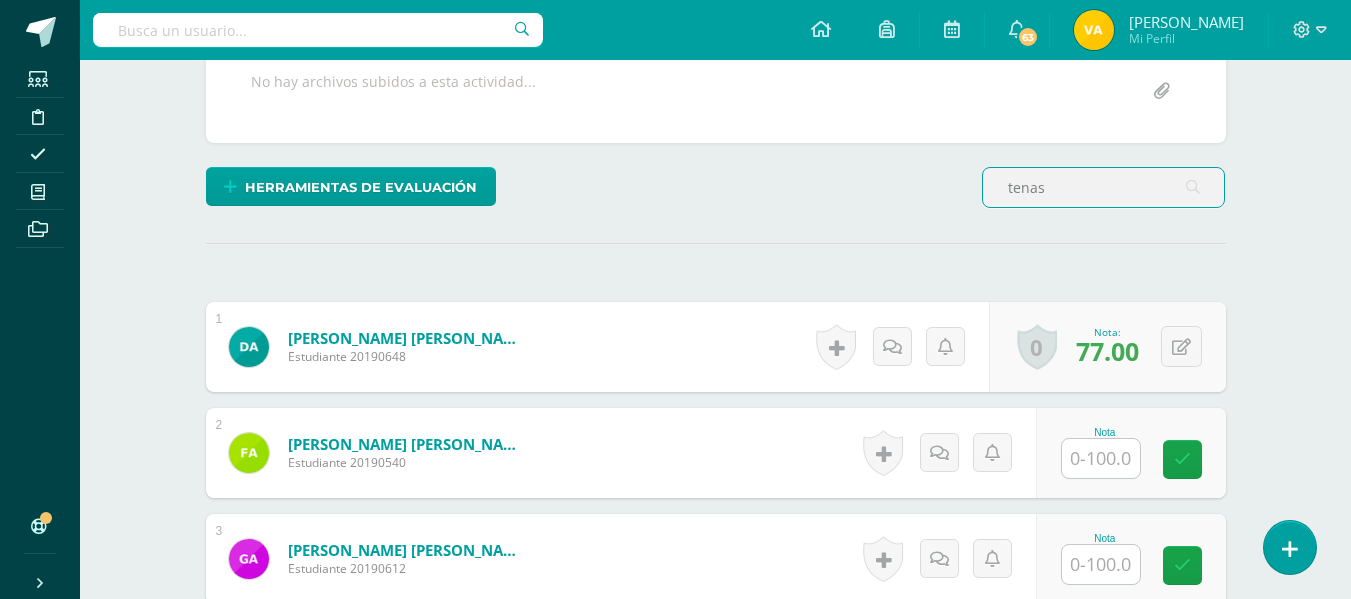 scroll, scrollTop: 394, scrollLeft: 0, axis: vertical 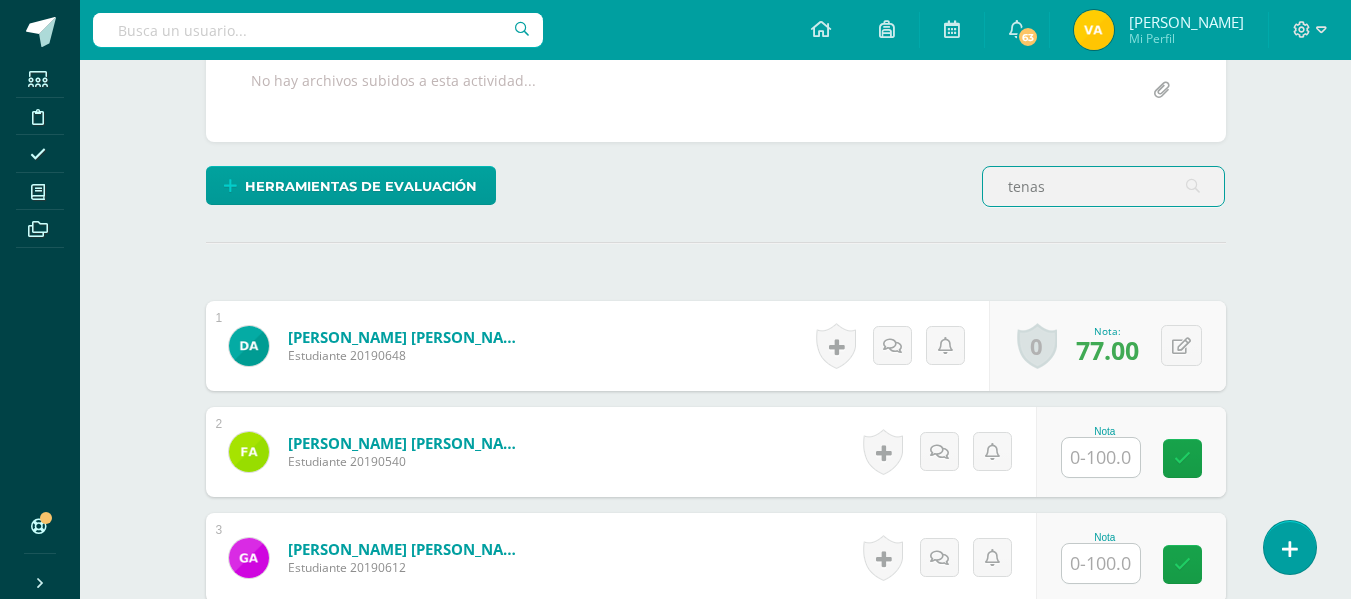 click on "tenas" at bounding box center (1103, 186) 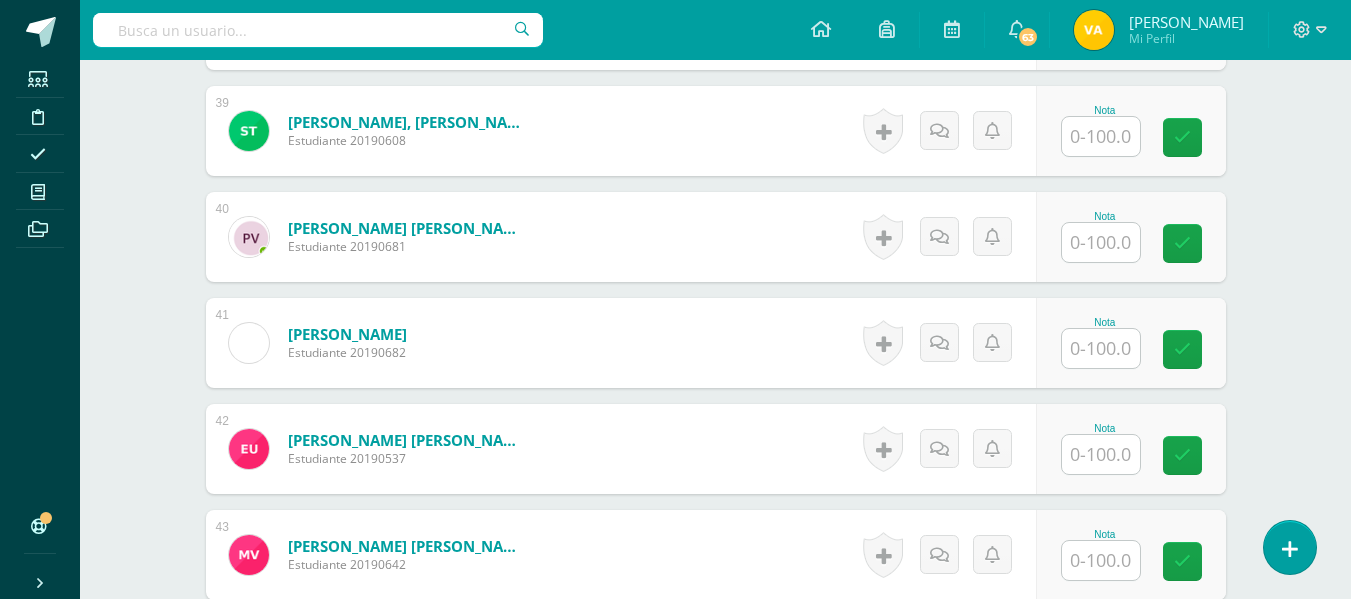 scroll, scrollTop: 4573, scrollLeft: 0, axis: vertical 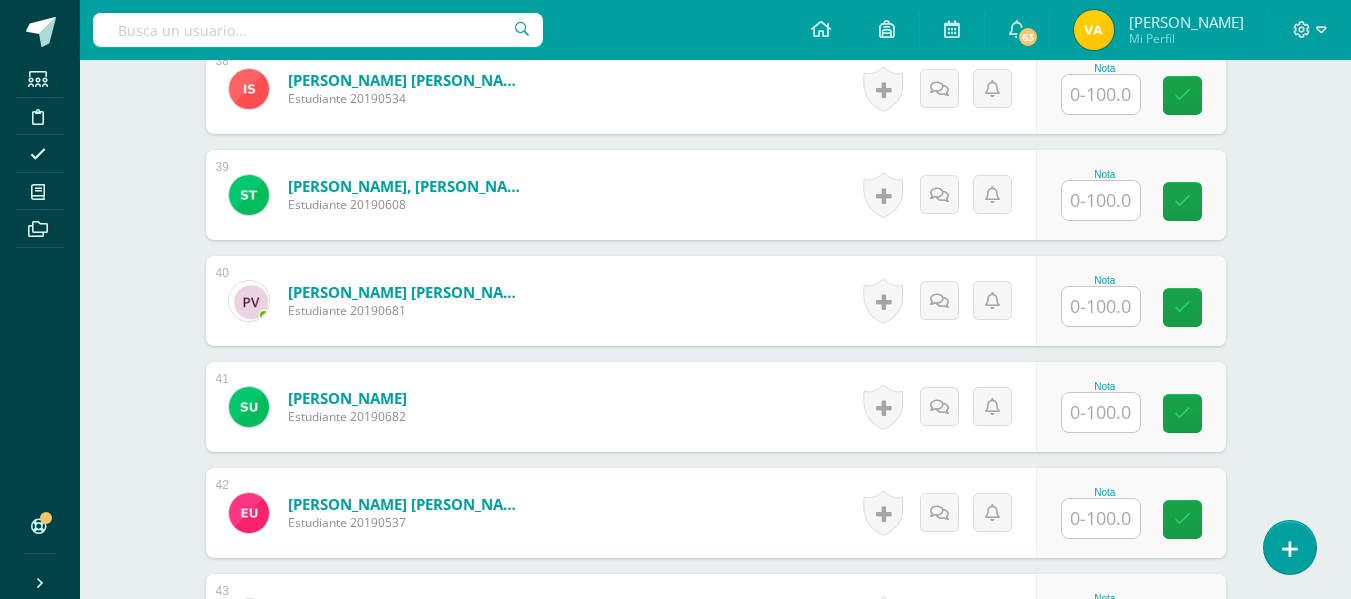 click at bounding box center (1101, 306) 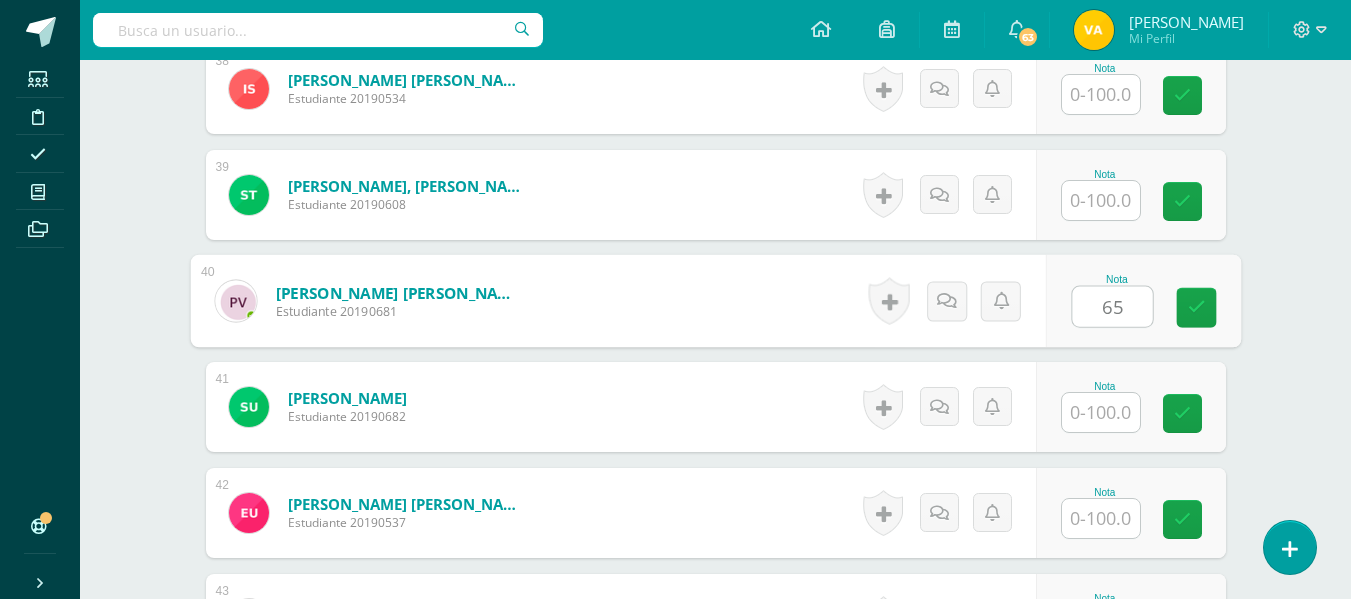 type on "65" 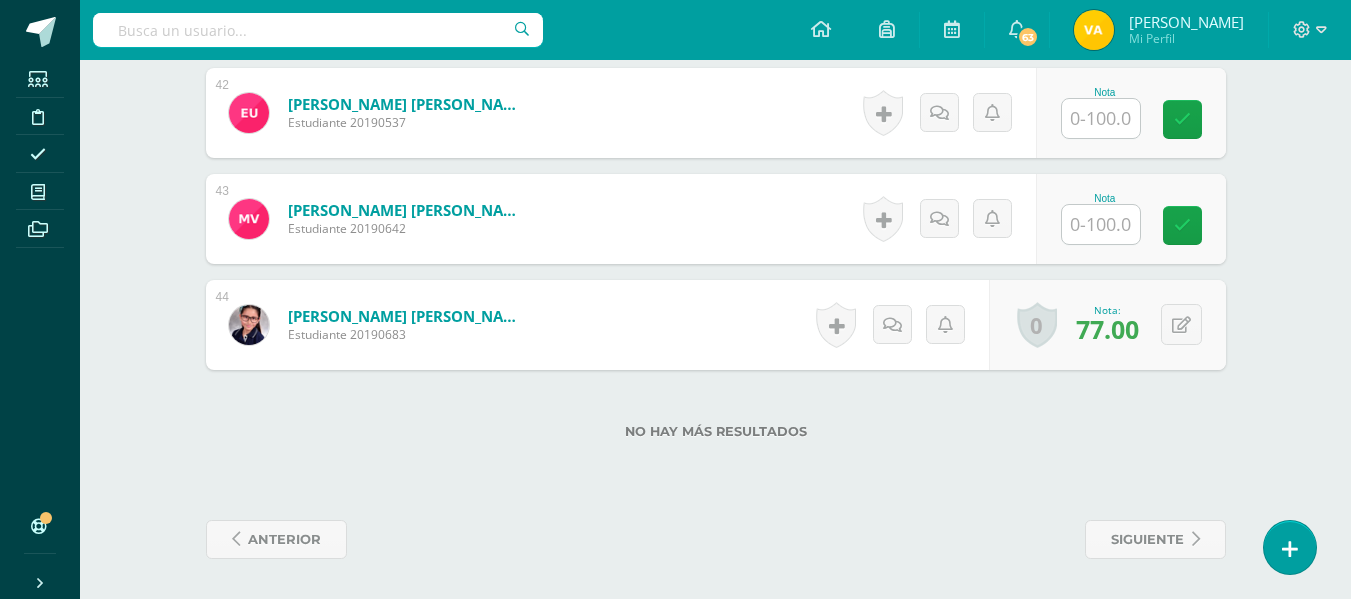 scroll, scrollTop: 3973, scrollLeft: 0, axis: vertical 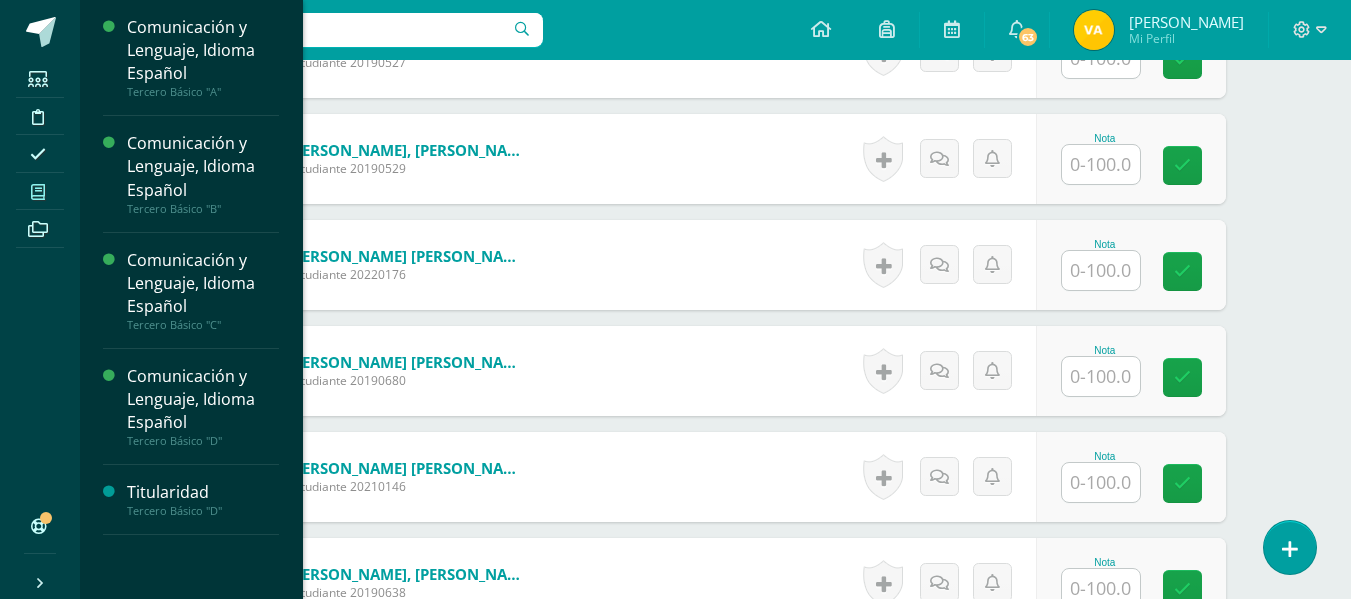 click at bounding box center (38, 191) 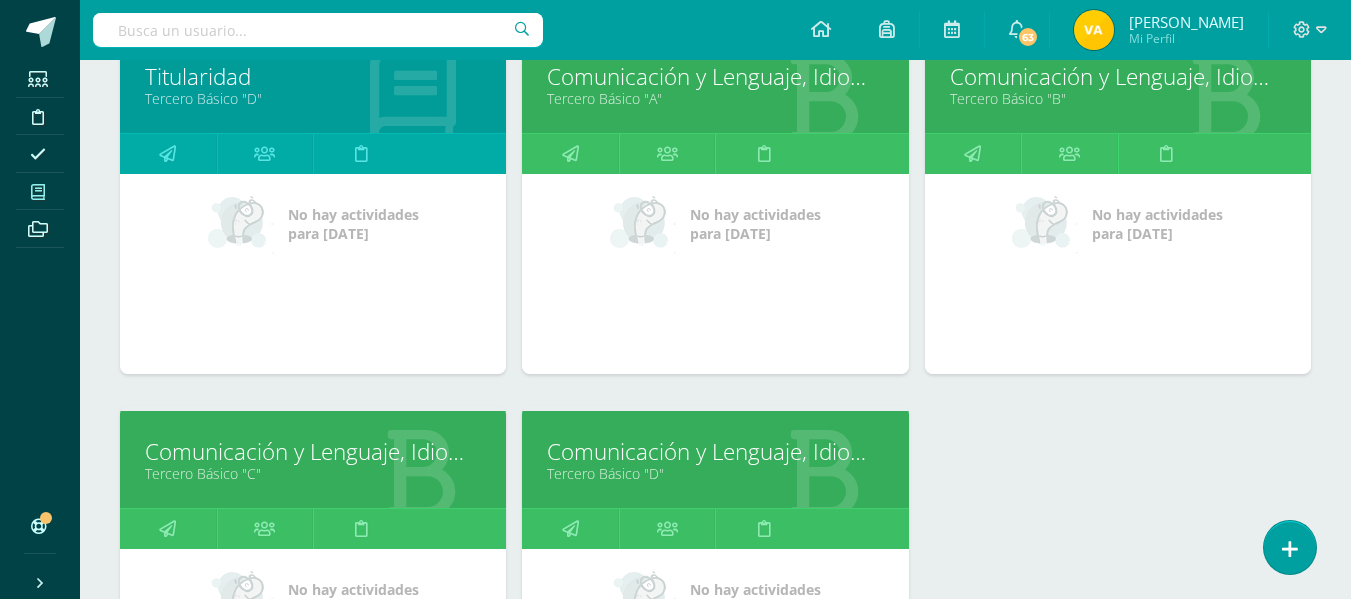 scroll, scrollTop: 400, scrollLeft: 0, axis: vertical 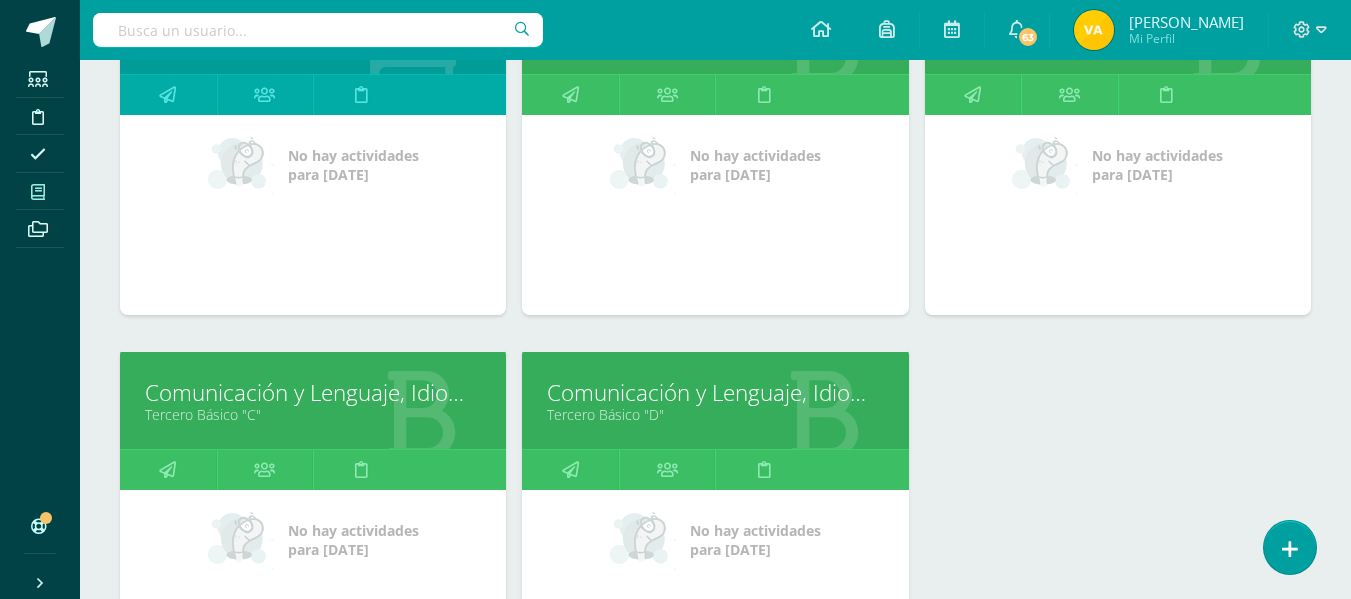 click on "Tercero Básico "C"" at bounding box center (313, 414) 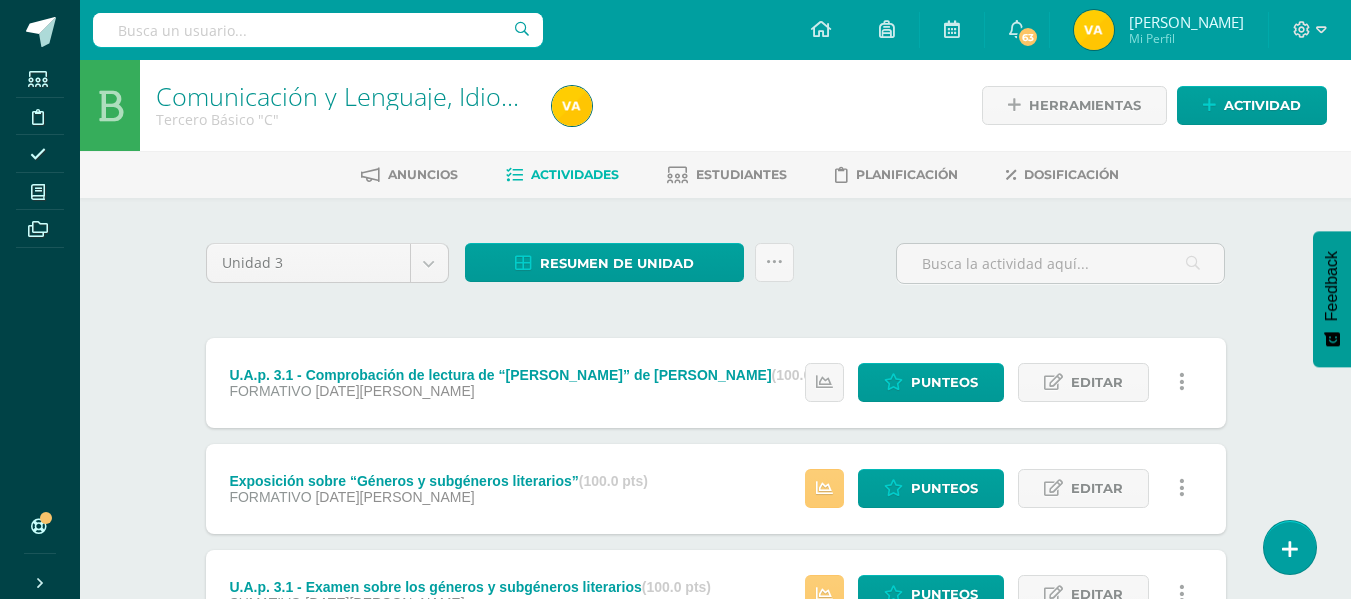 scroll, scrollTop: 0, scrollLeft: 0, axis: both 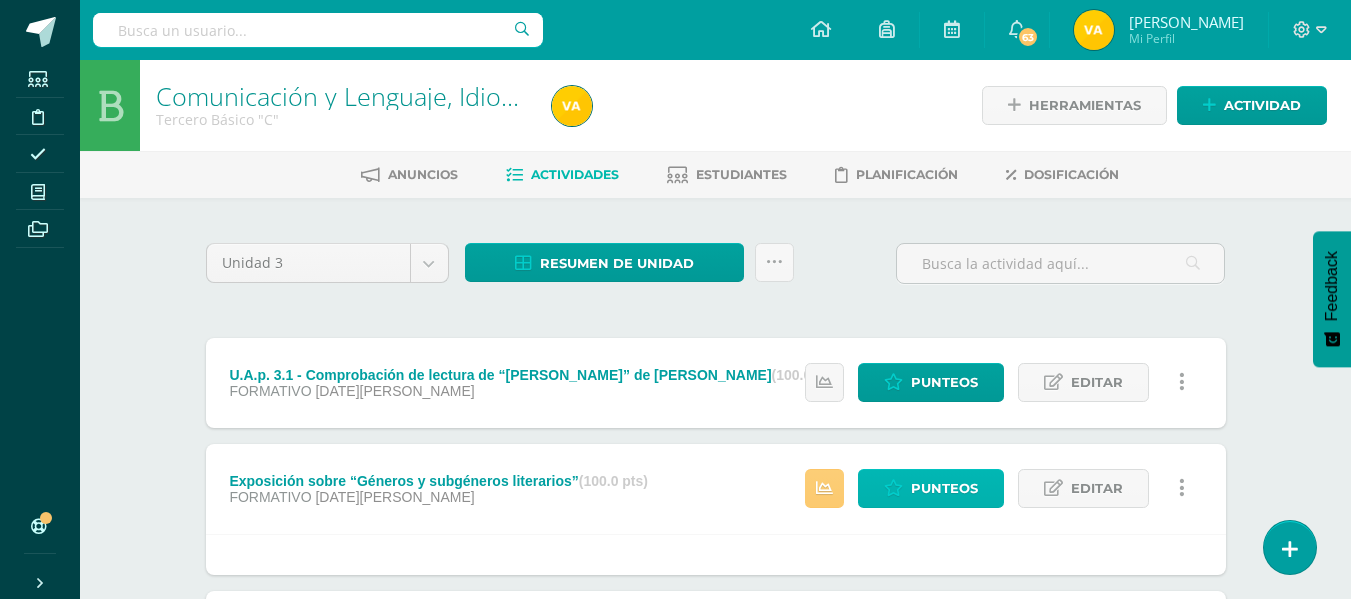 click on "Punteos" at bounding box center (944, 488) 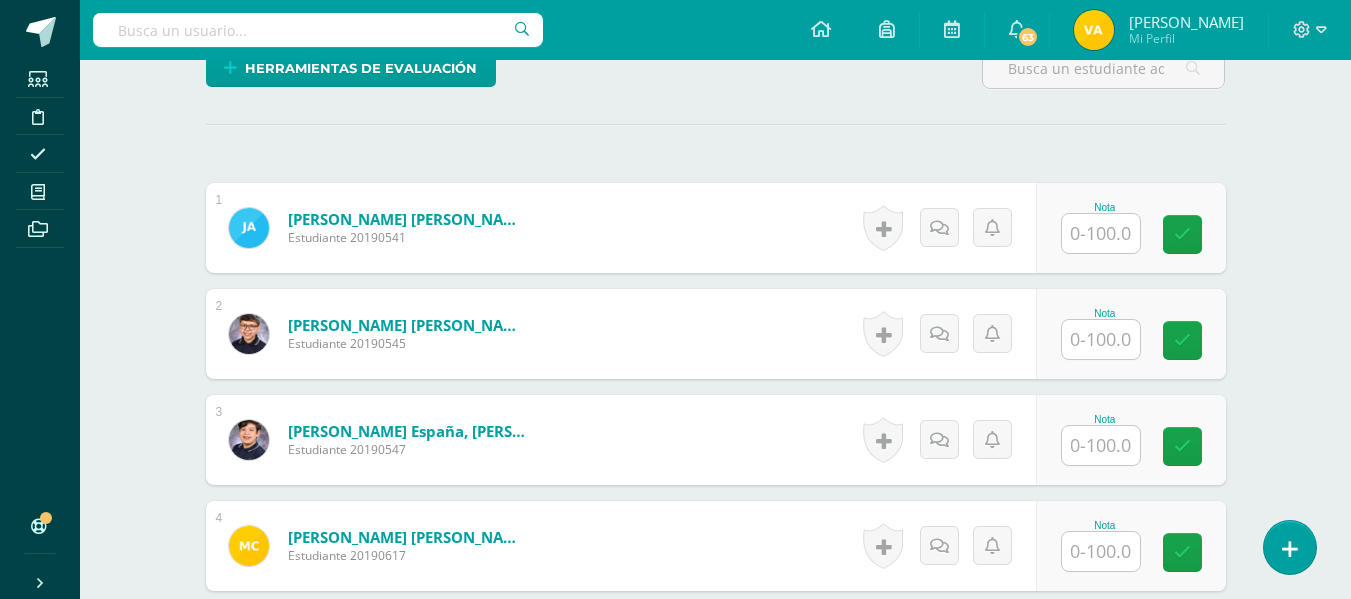 scroll, scrollTop: 513, scrollLeft: 0, axis: vertical 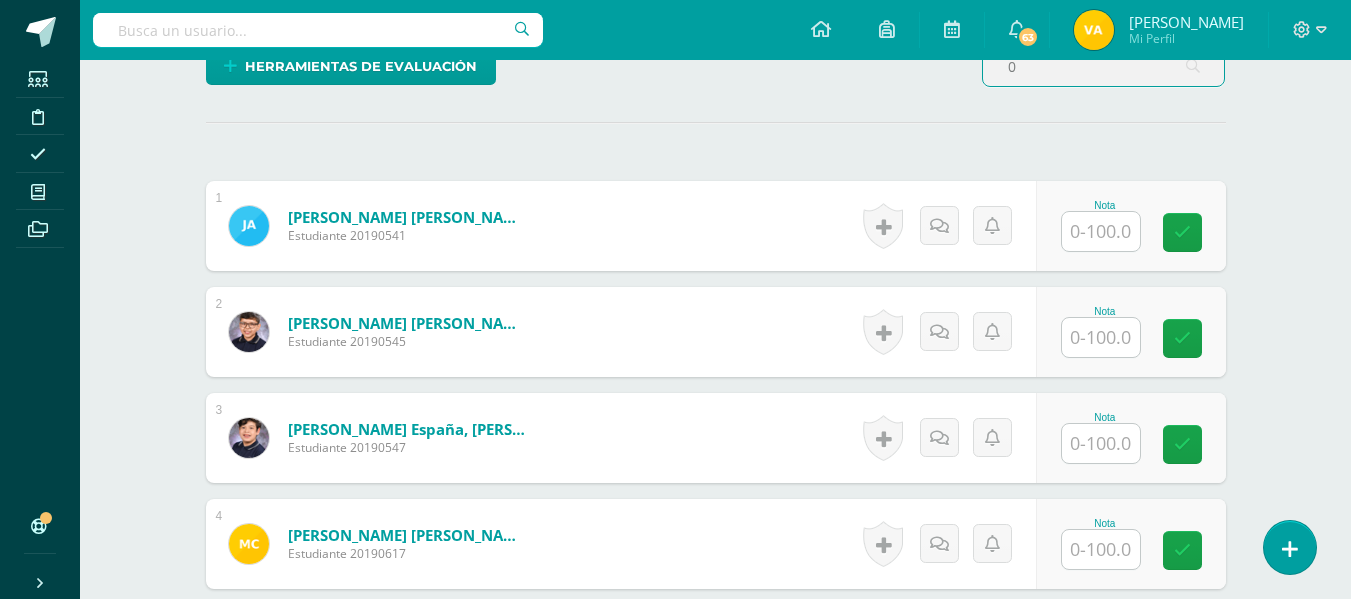 type on "0" 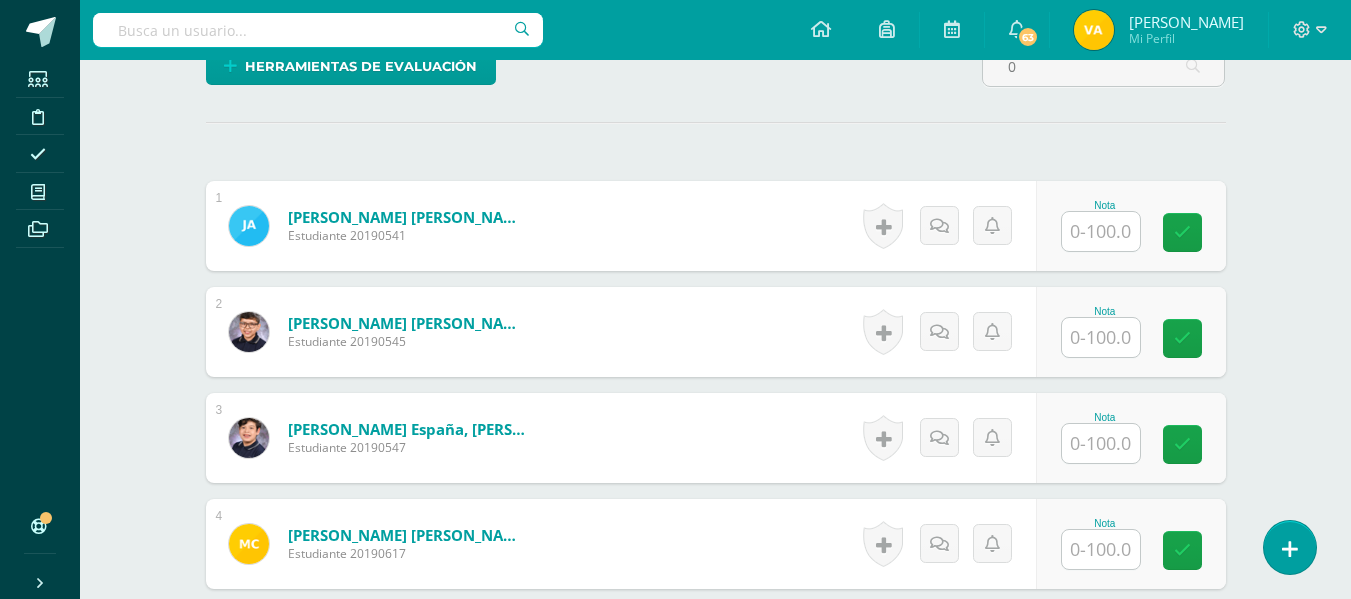 click on "Nota" at bounding box center [1131, 438] 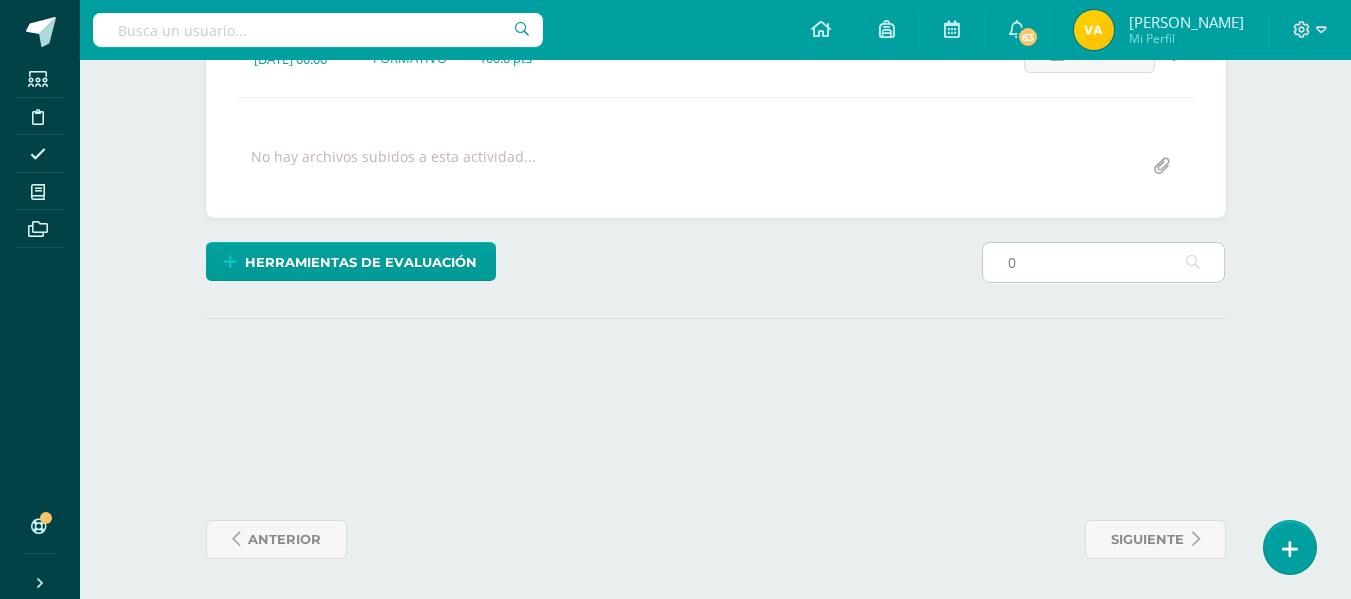 scroll, scrollTop: 514, scrollLeft: 0, axis: vertical 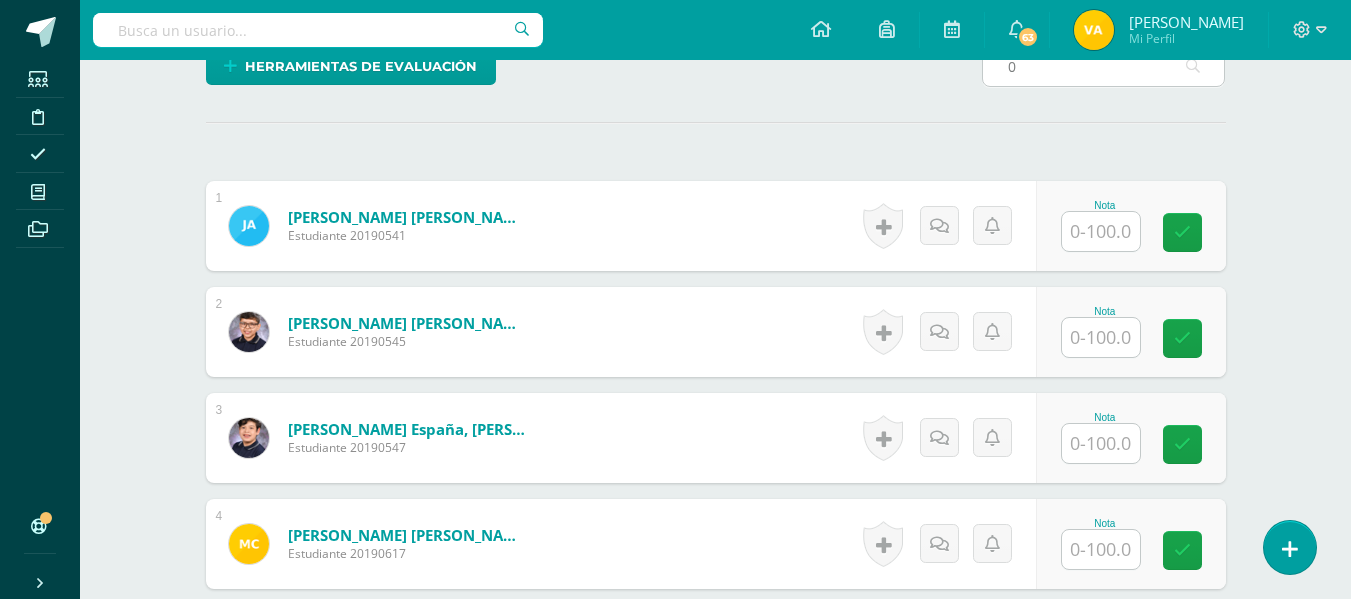 click on "0" at bounding box center [1103, 66] 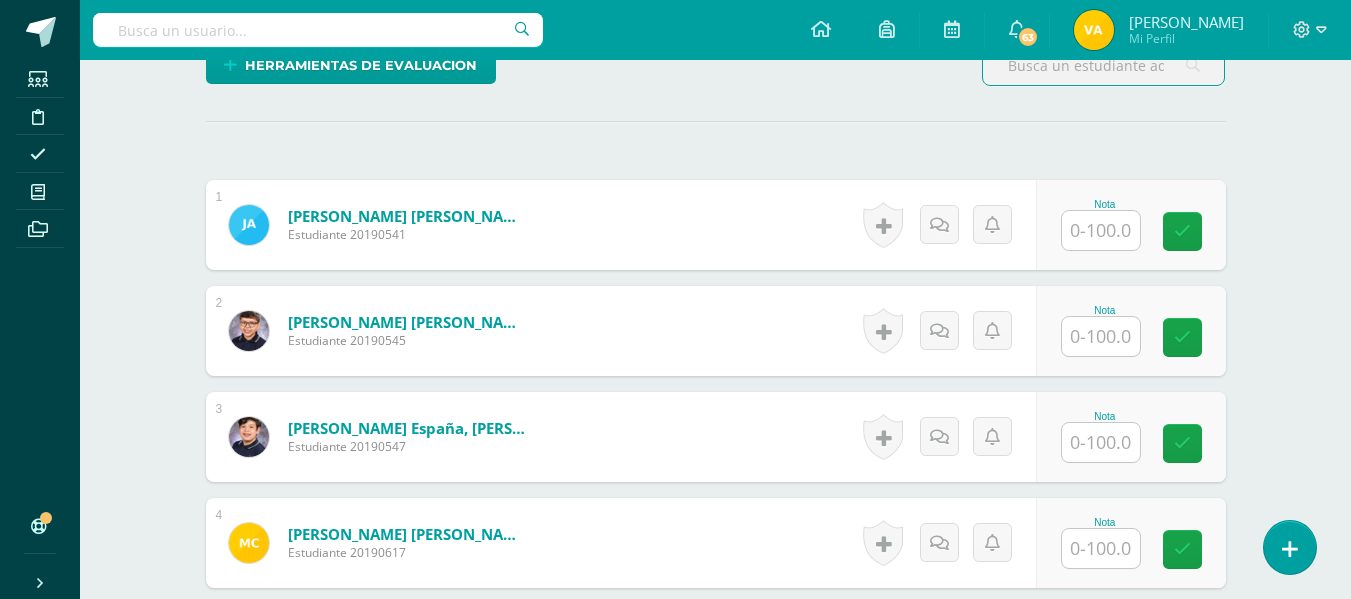 scroll, scrollTop: 516, scrollLeft: 0, axis: vertical 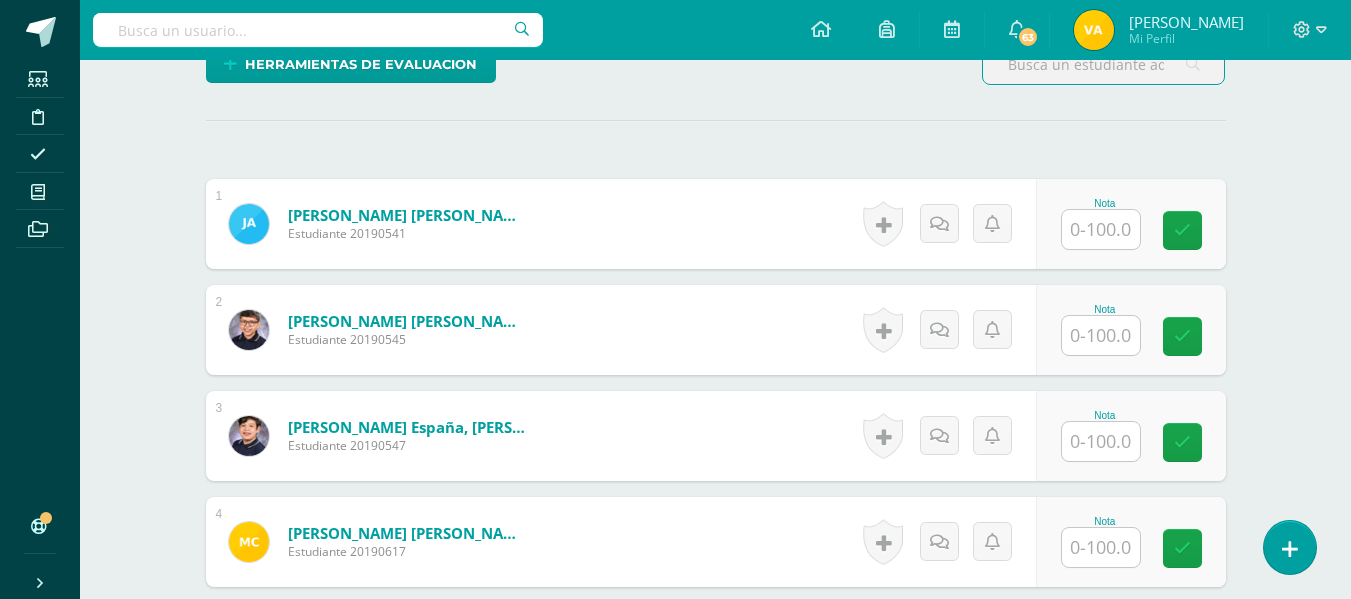 type 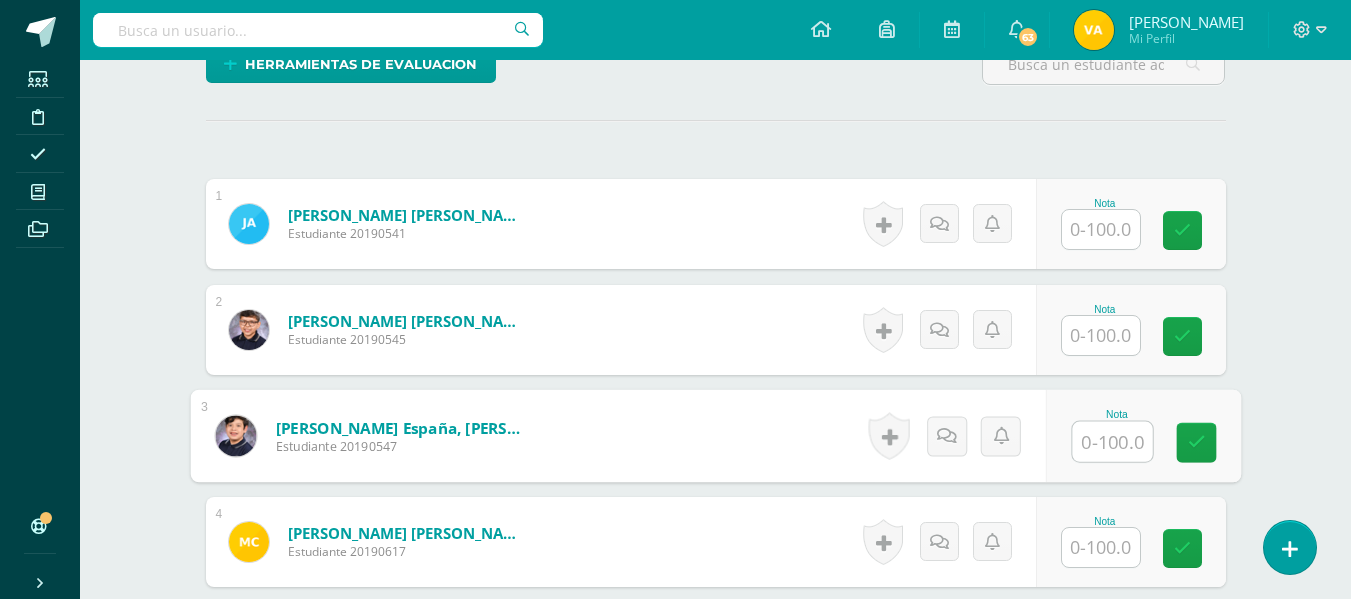 type on "0" 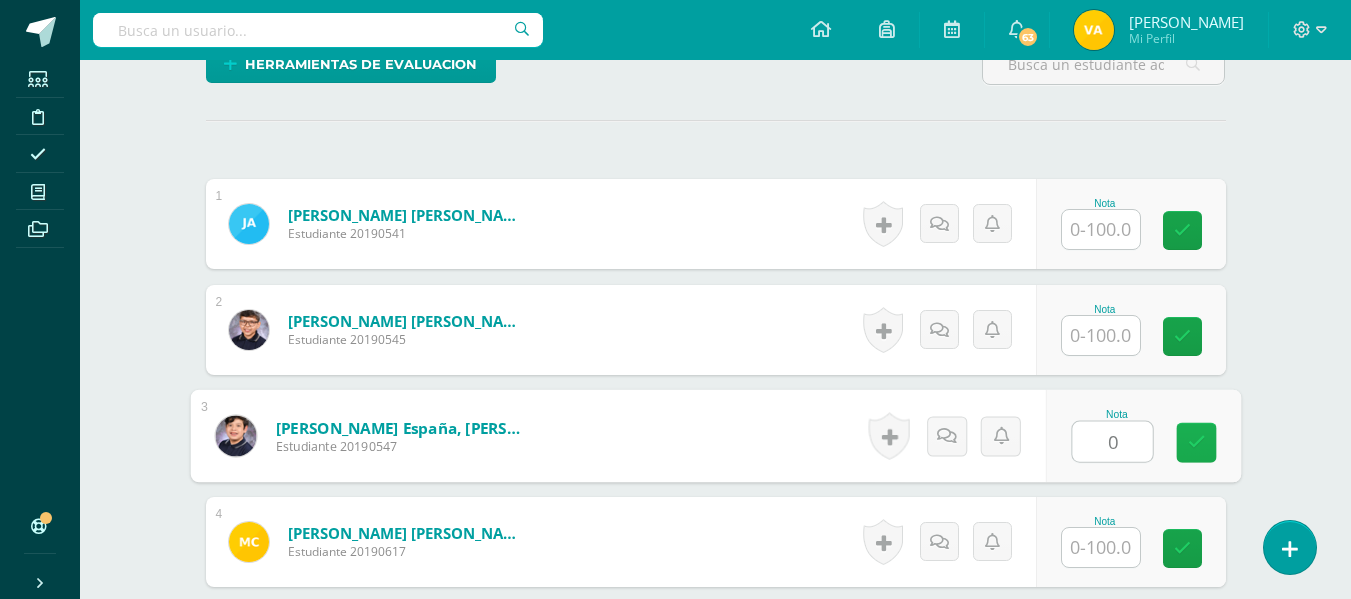 click at bounding box center [1196, 442] 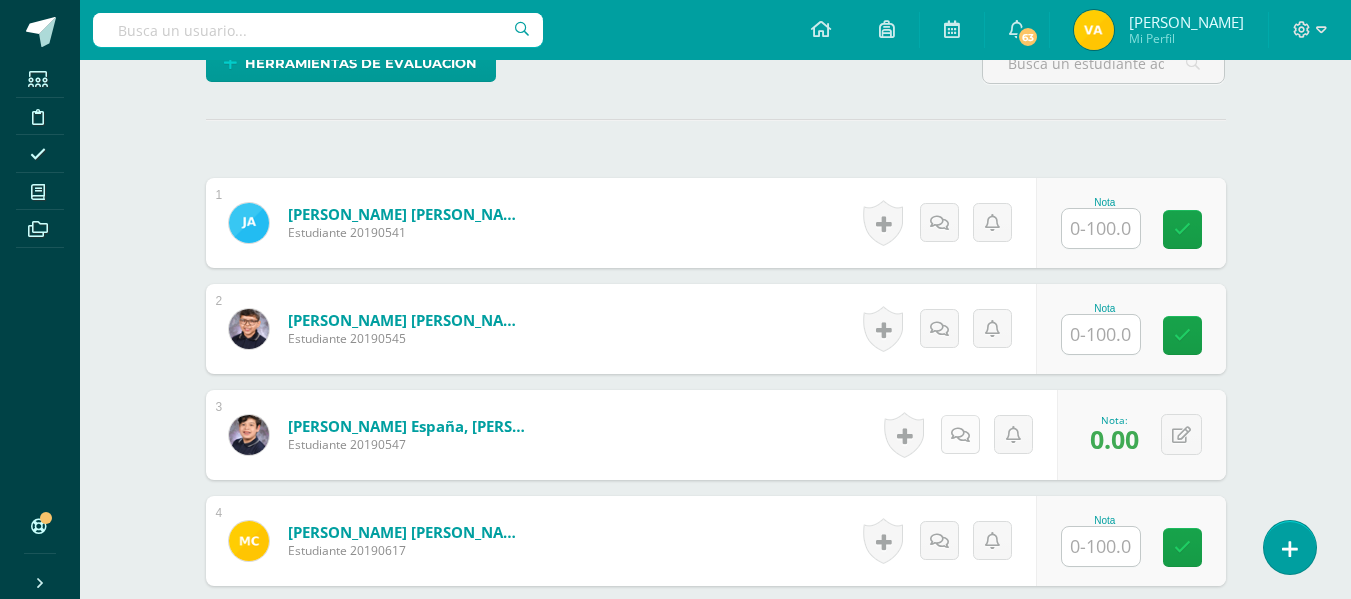 click at bounding box center [960, 435] 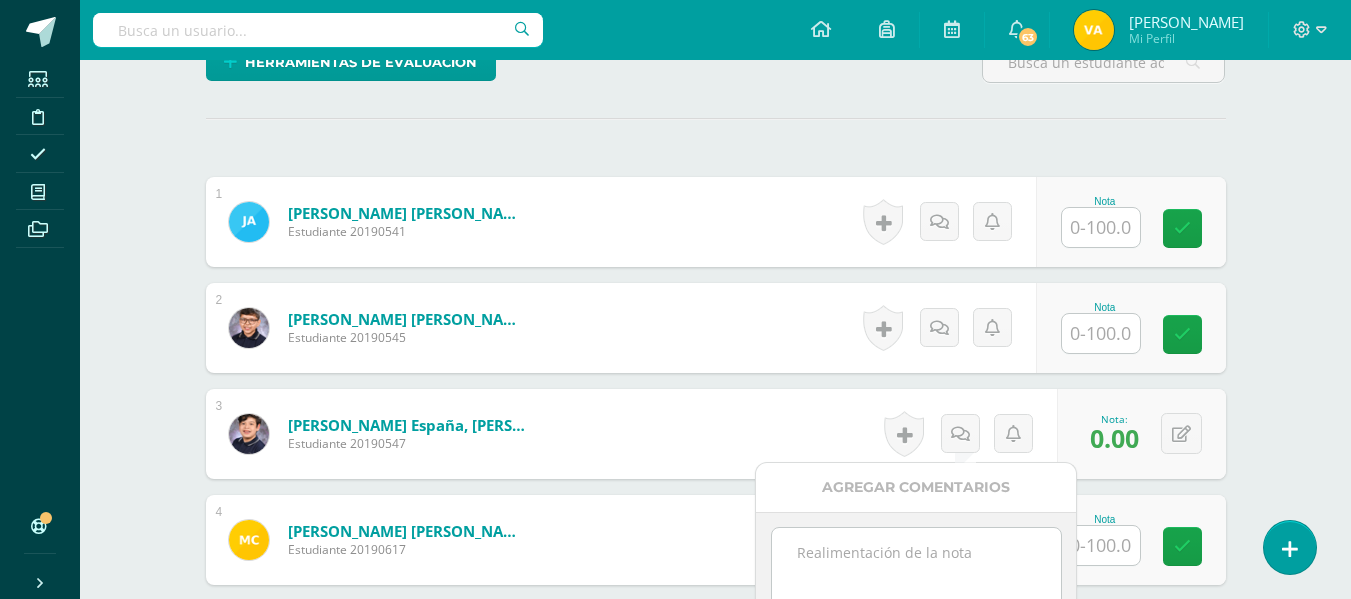 click at bounding box center (916, 578) 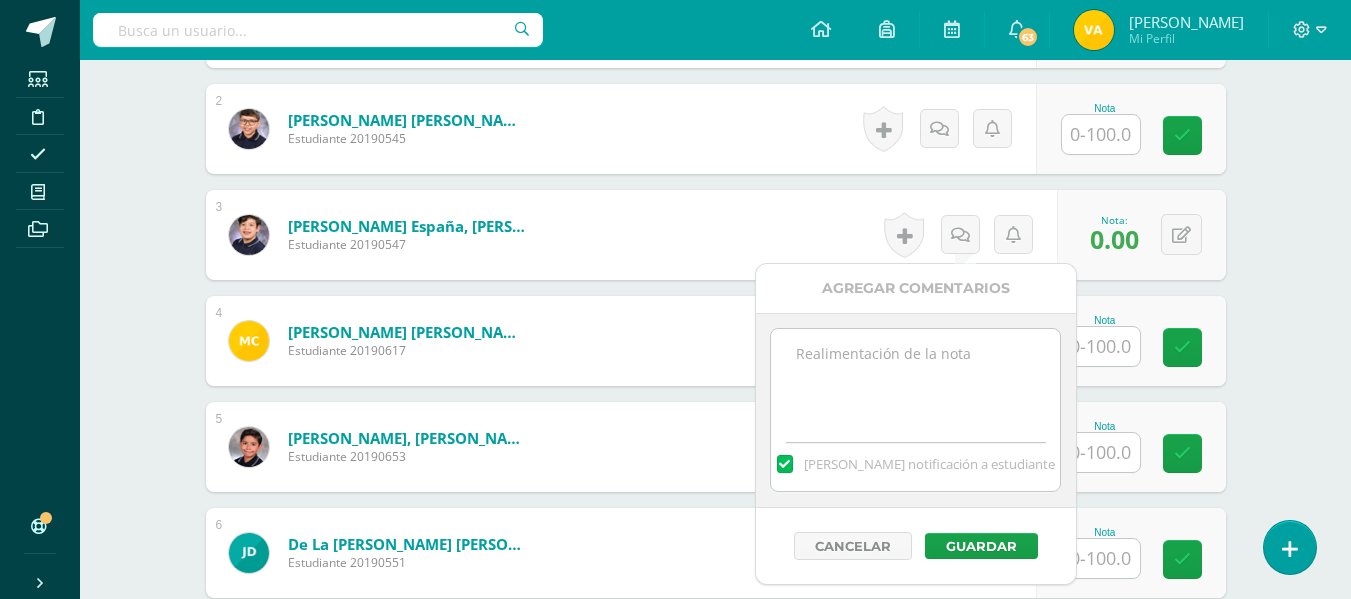 scroll, scrollTop: 718, scrollLeft: 0, axis: vertical 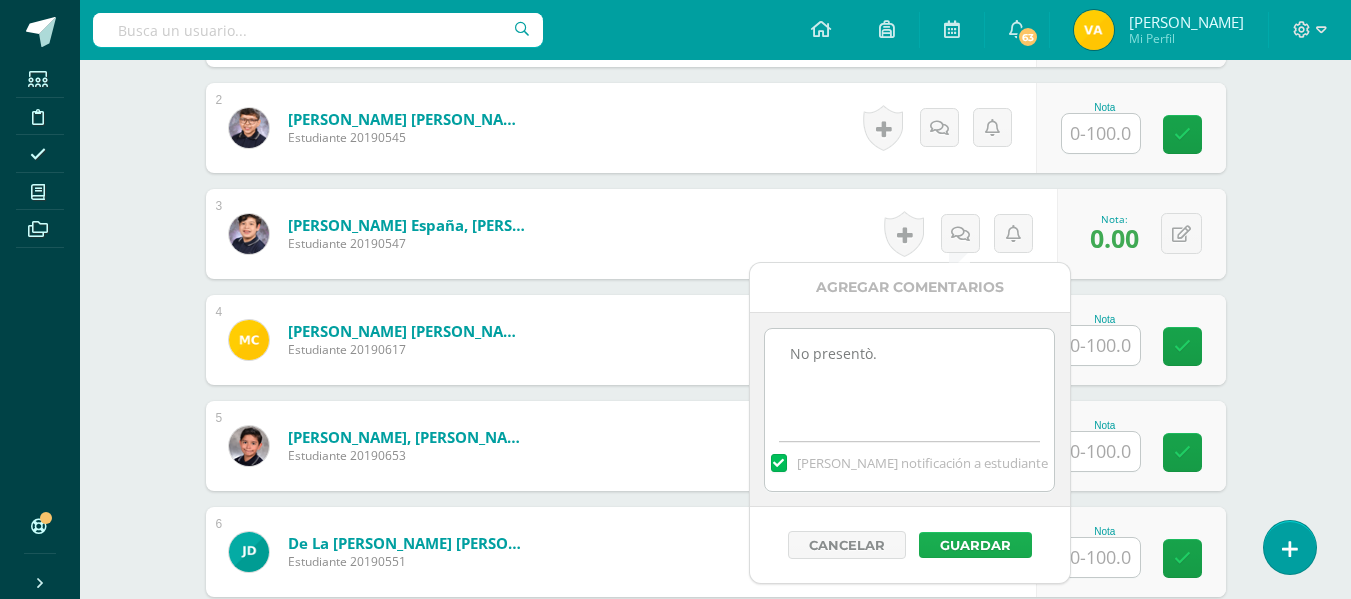 type on "No presentò." 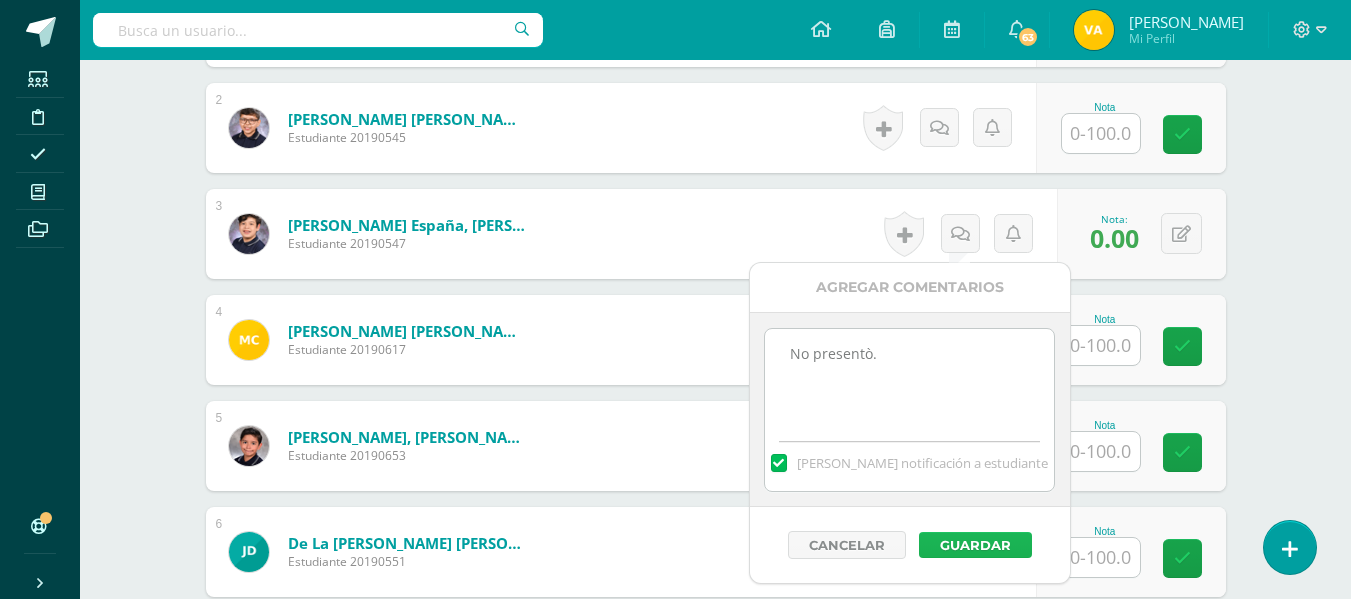 click on "Guardar" at bounding box center [975, 545] 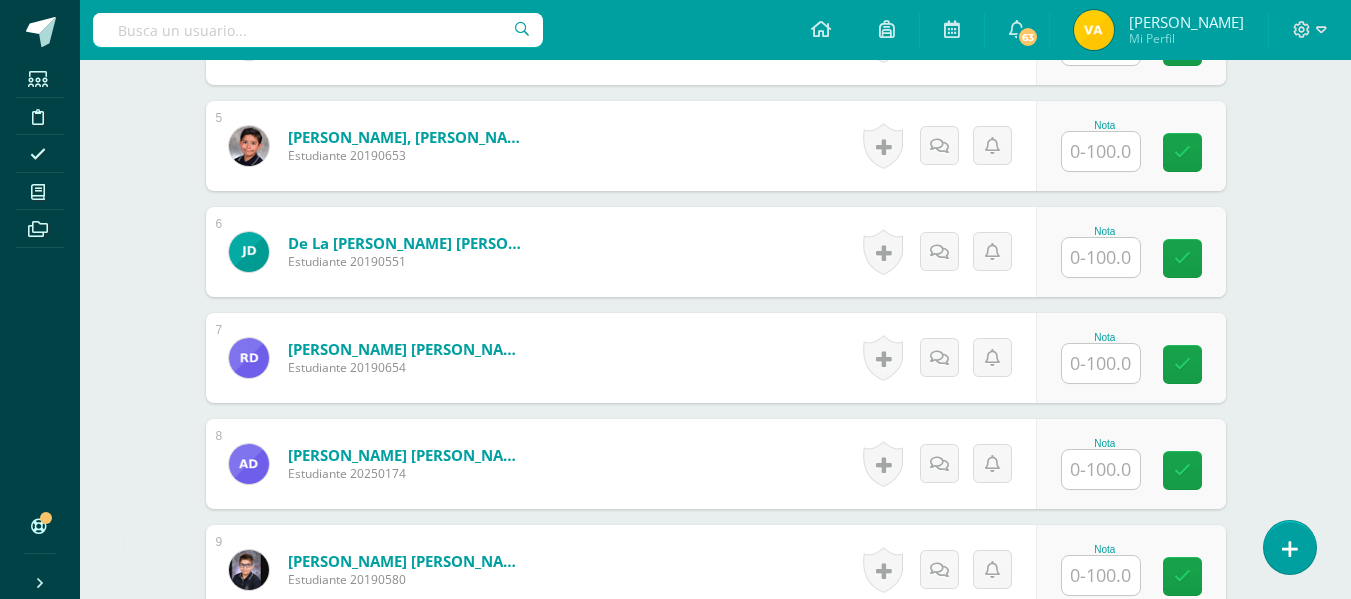 scroll, scrollTop: 1118, scrollLeft: 0, axis: vertical 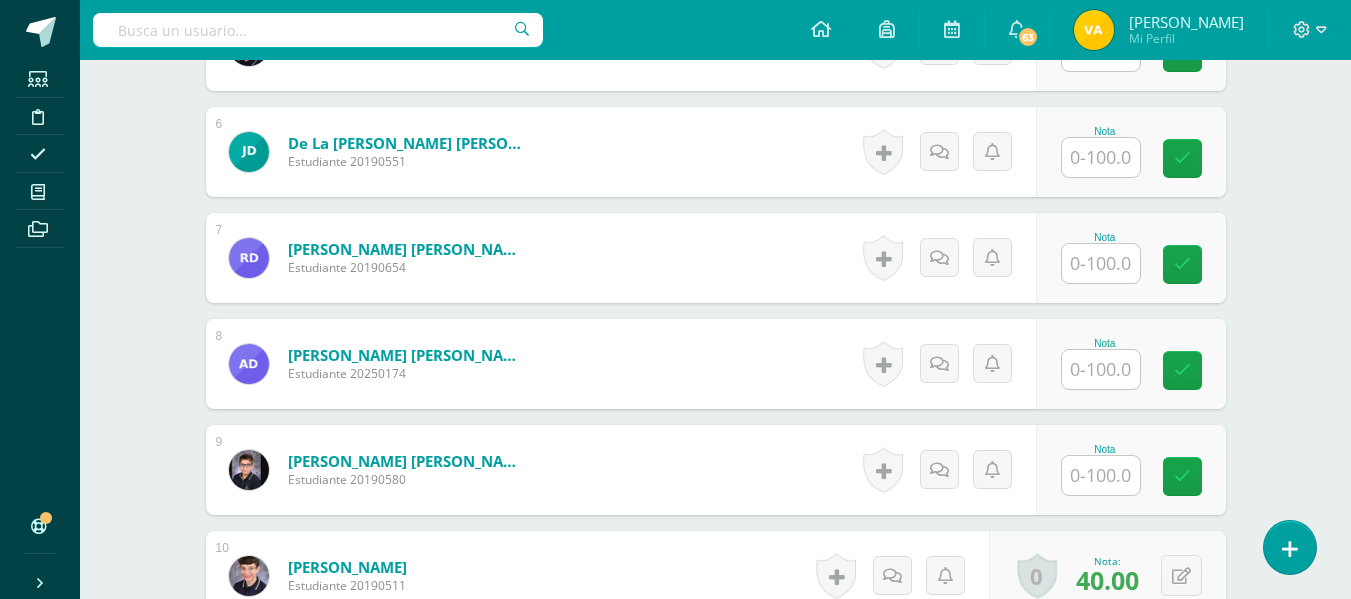 click at bounding box center [1101, 157] 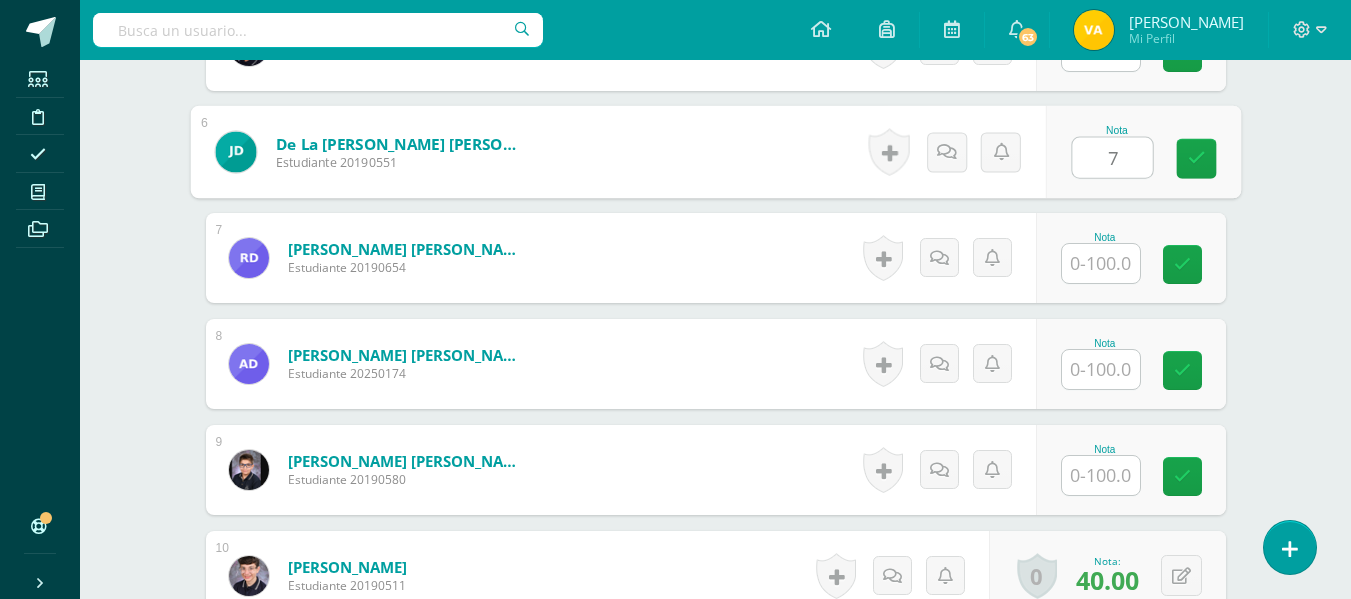 type on "73" 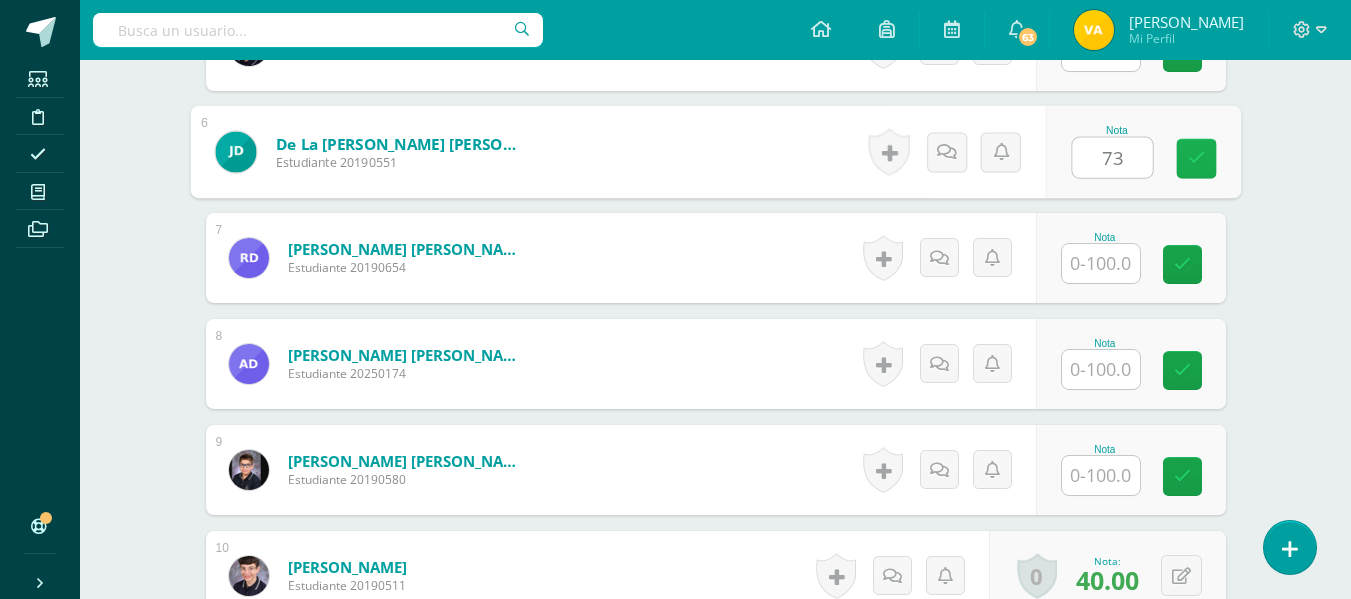 click at bounding box center [1196, 158] 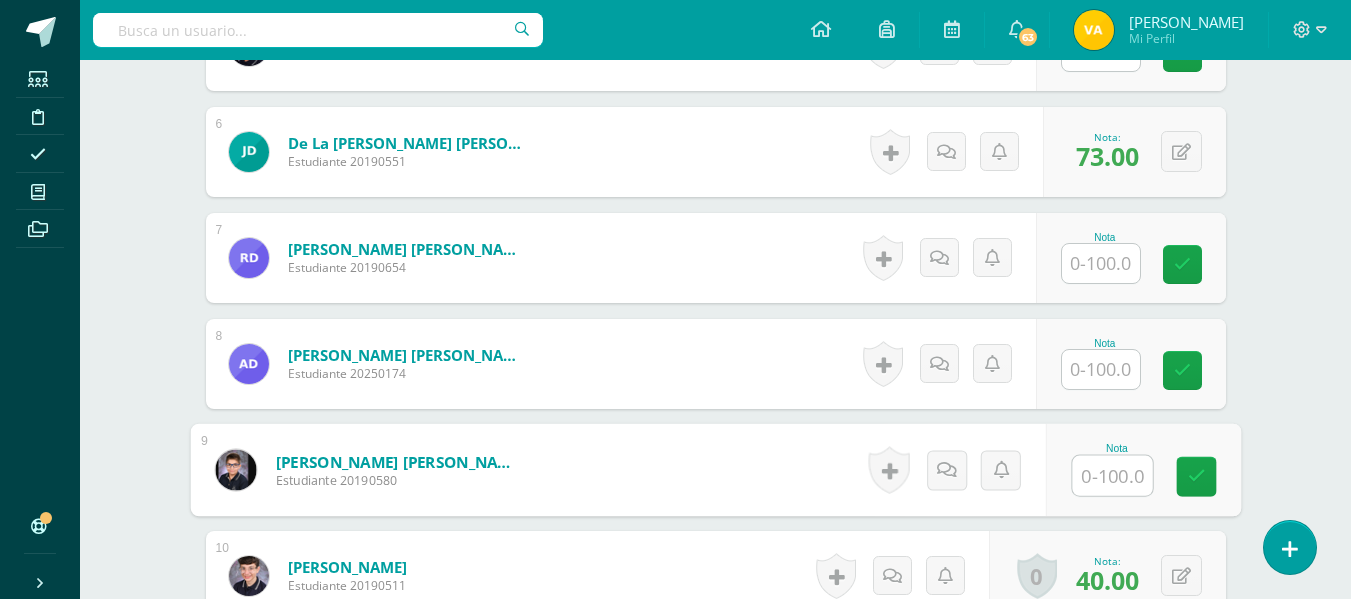 click at bounding box center [1112, 476] 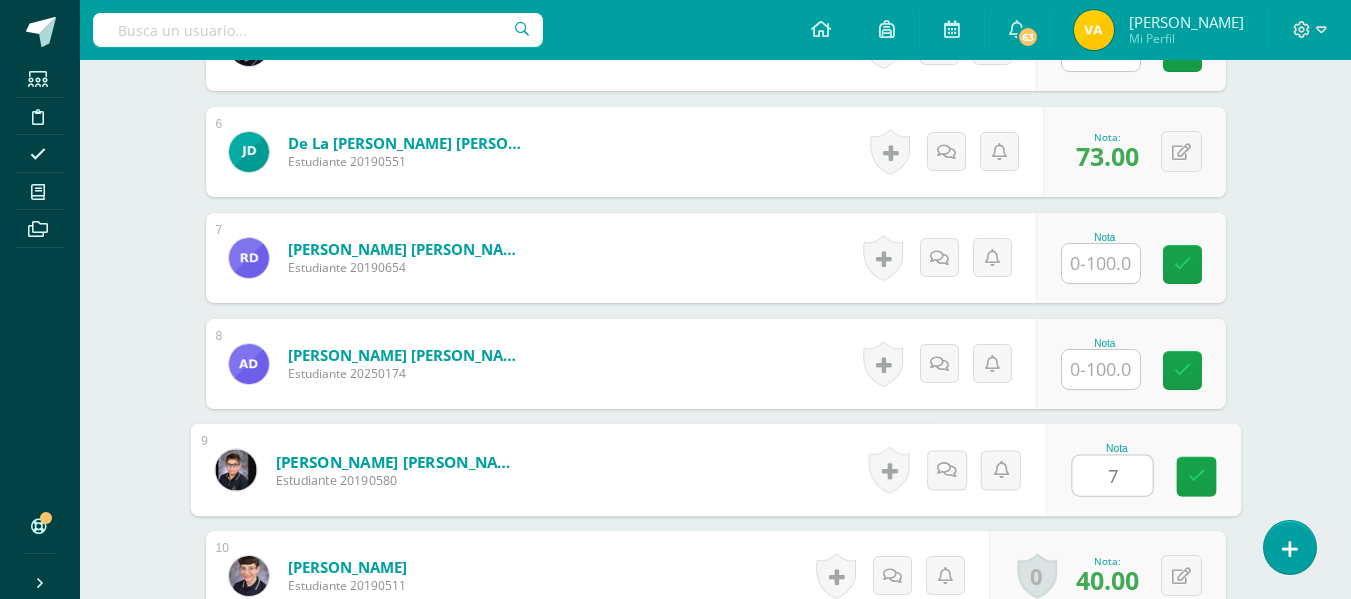 type on "73" 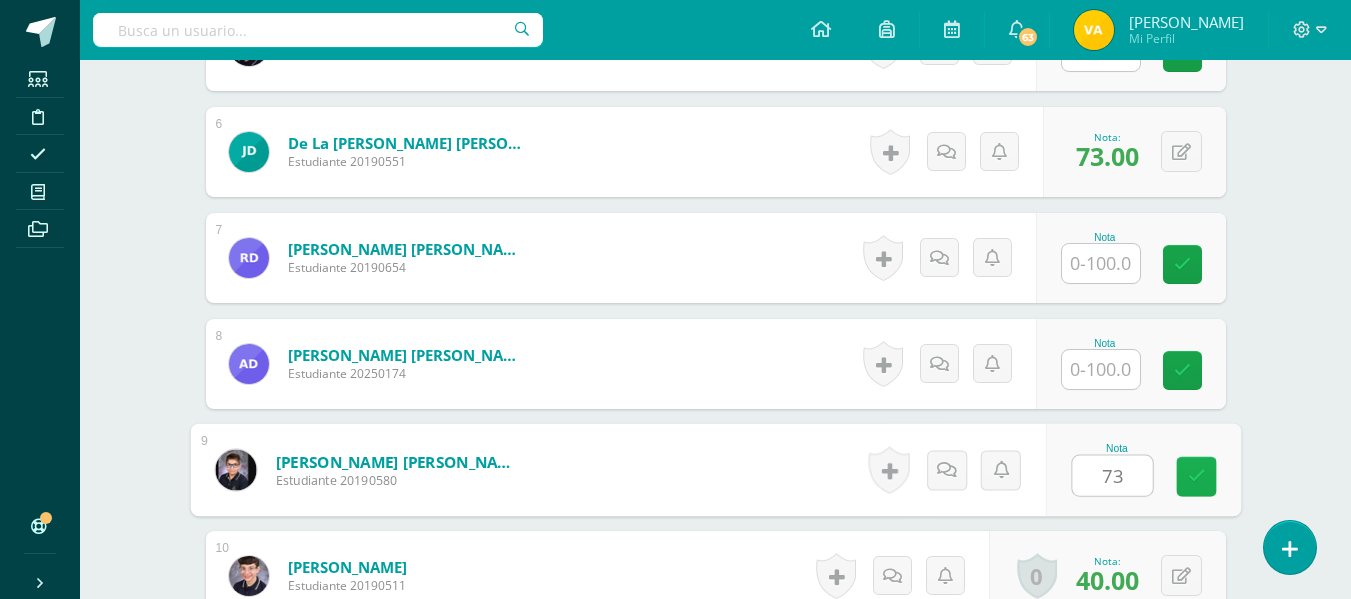 click at bounding box center [1196, 477] 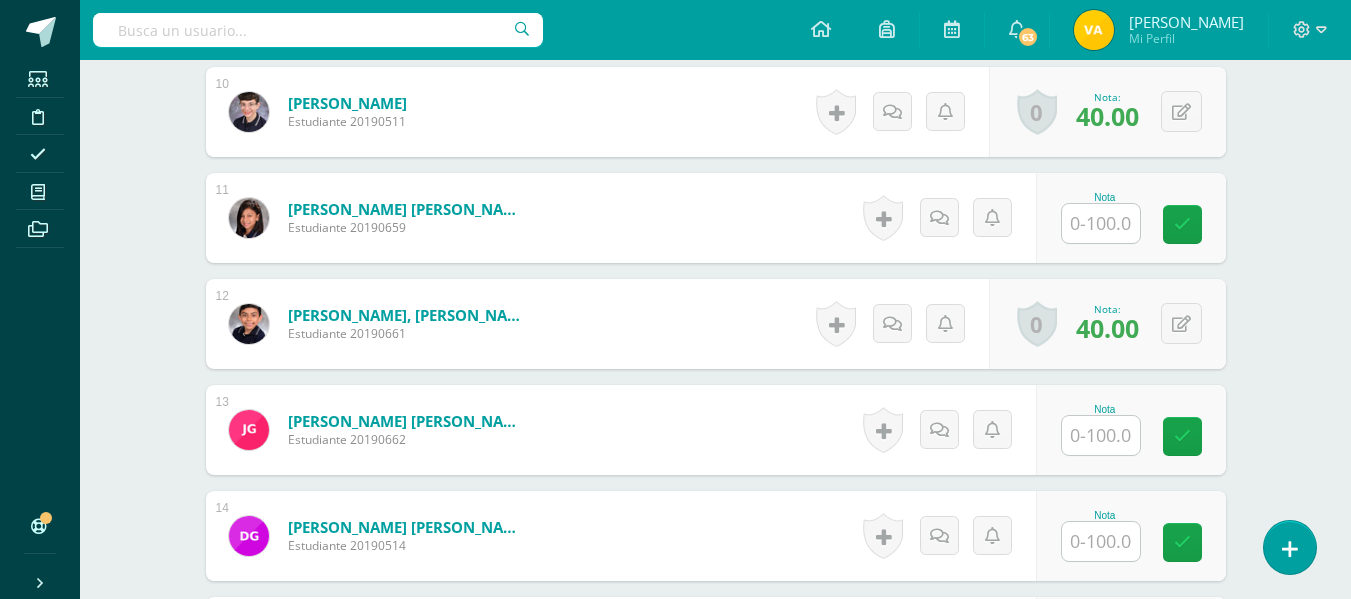 scroll, scrollTop: 1618, scrollLeft: 0, axis: vertical 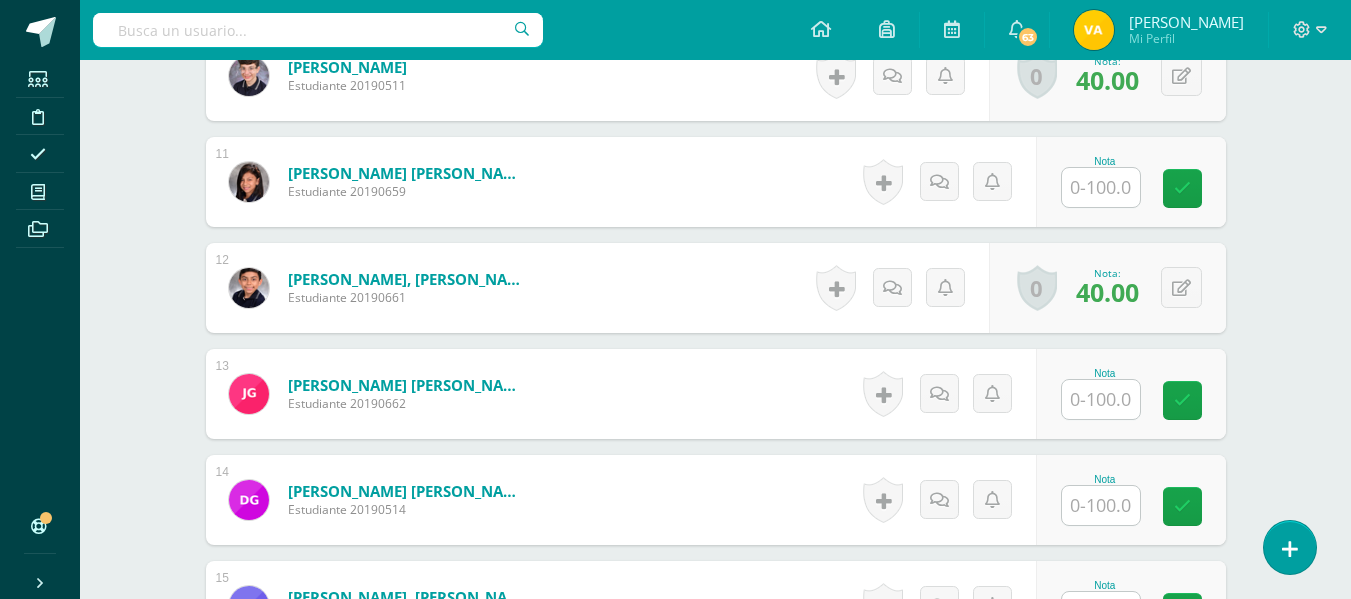 click on "Nota" at bounding box center (1131, 394) 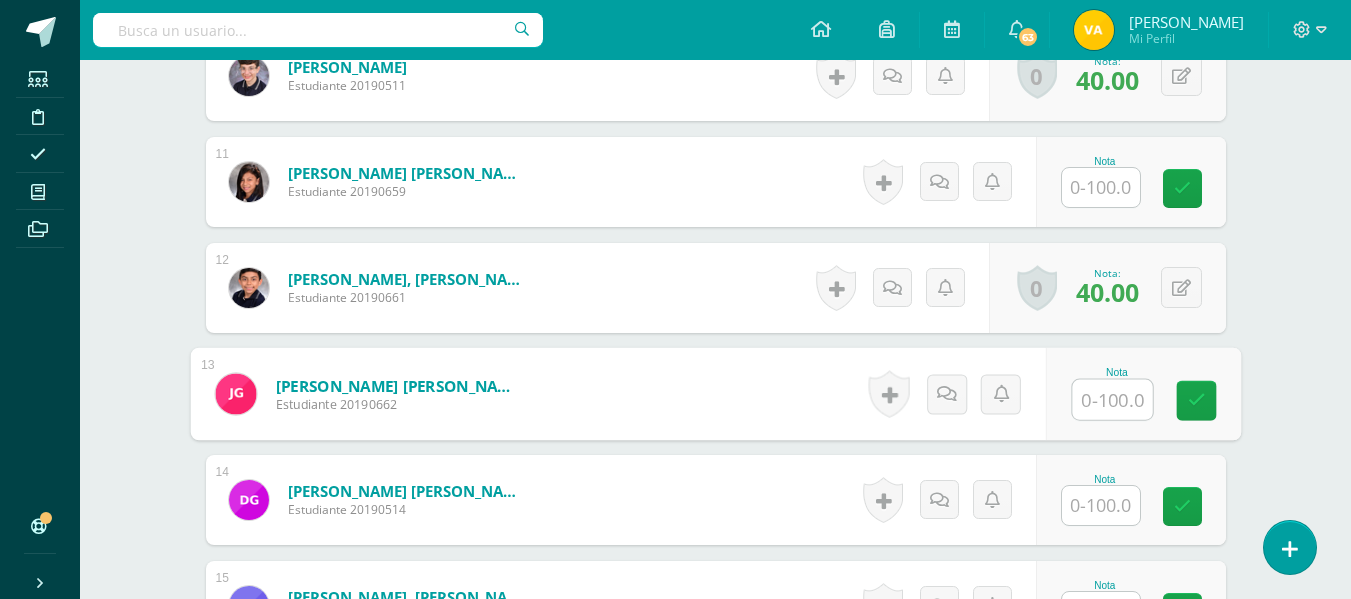 type on "0" 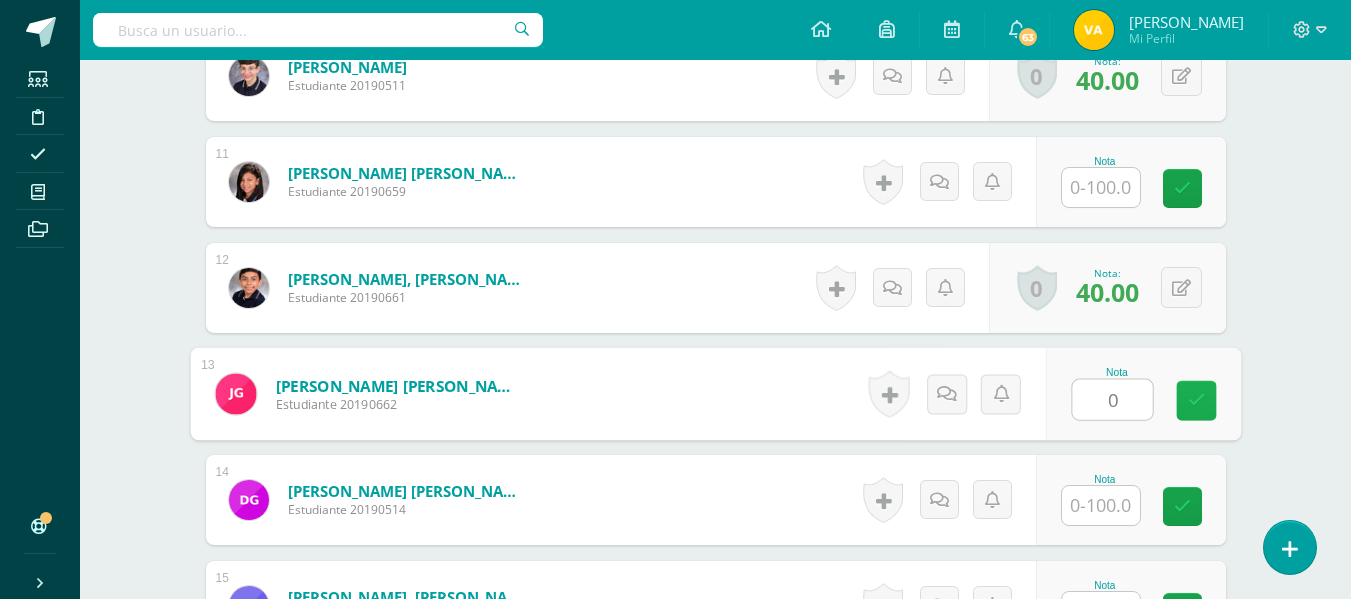 click at bounding box center (1196, 400) 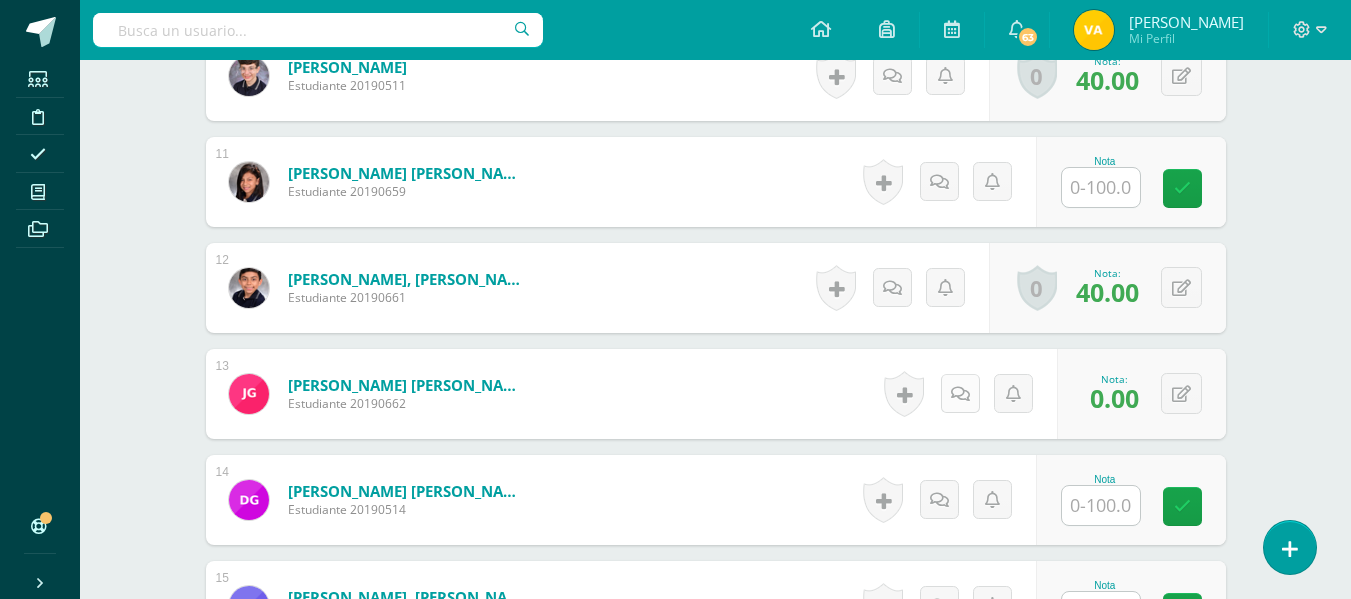 click at bounding box center [960, 394] 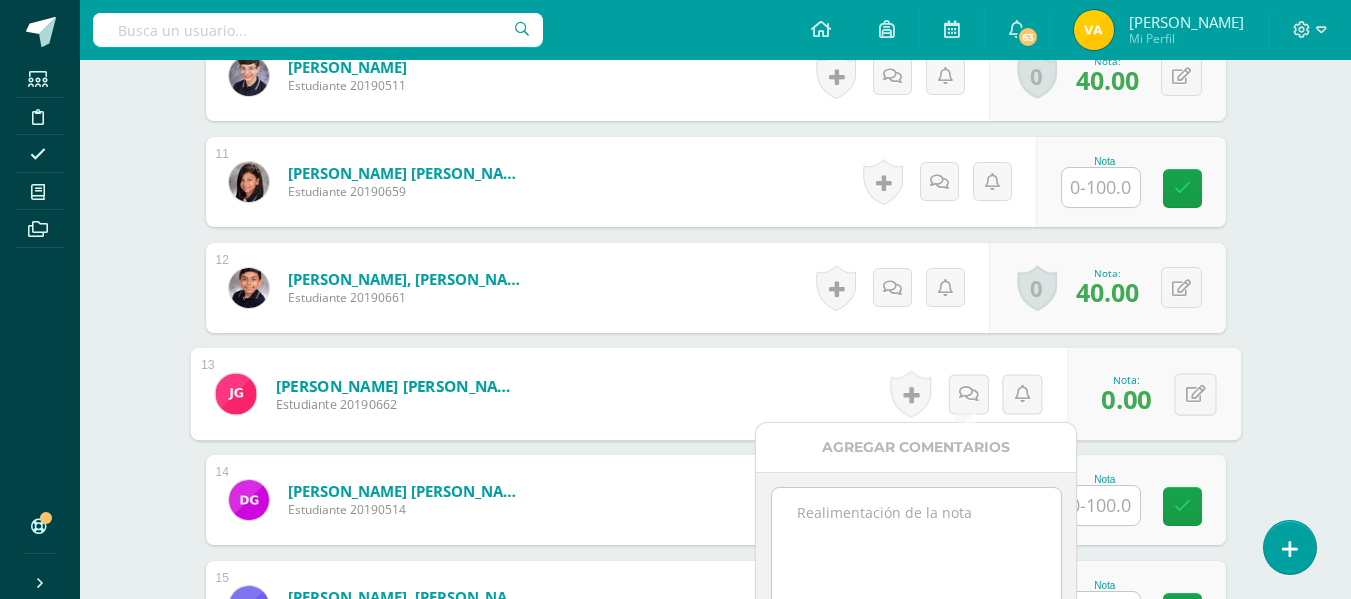 click at bounding box center [916, 538] 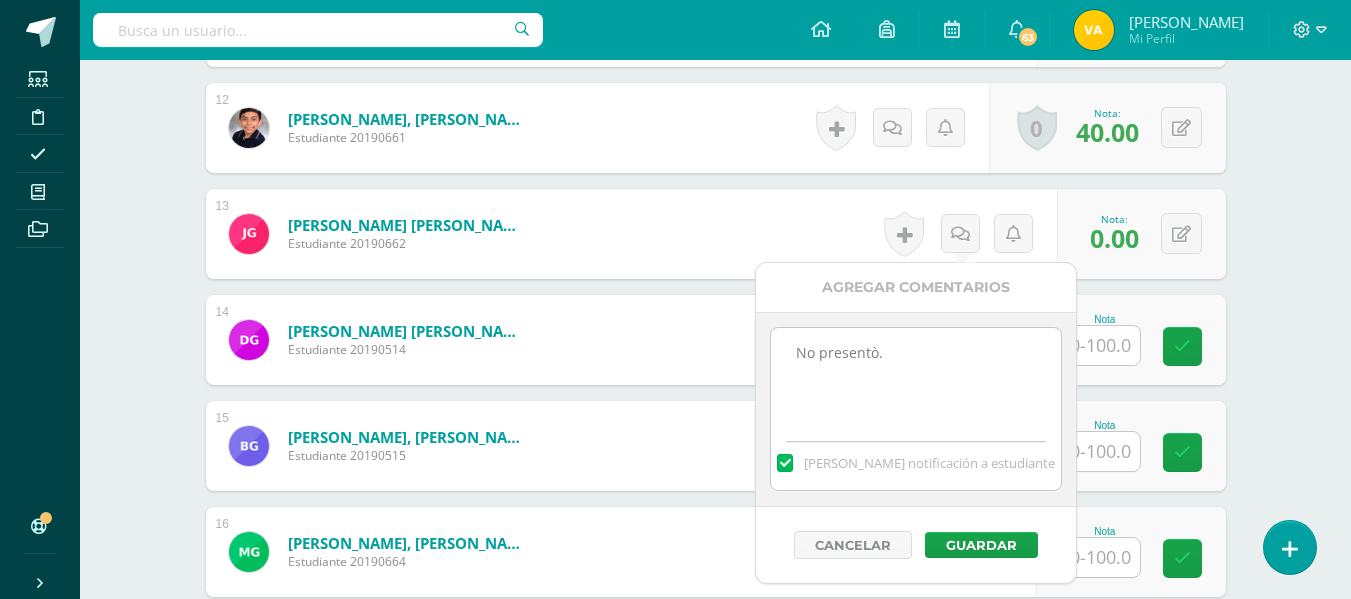 scroll, scrollTop: 1818, scrollLeft: 0, axis: vertical 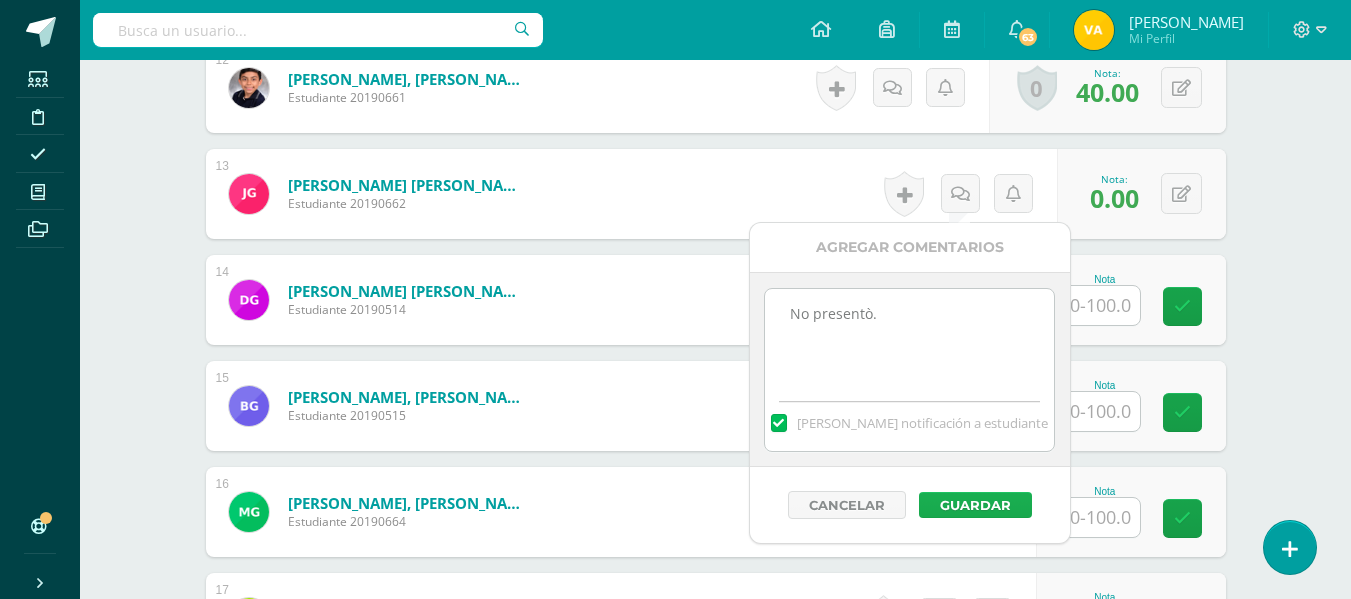 type on "No presentò." 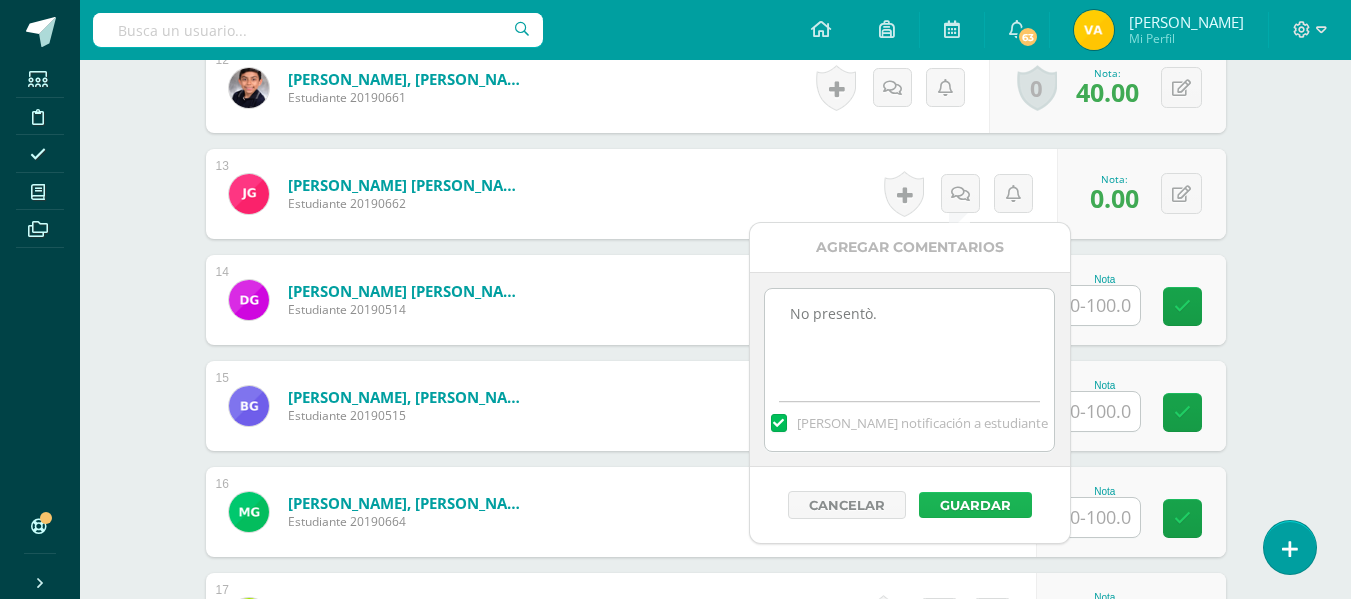 click on "Guardar" at bounding box center (975, 505) 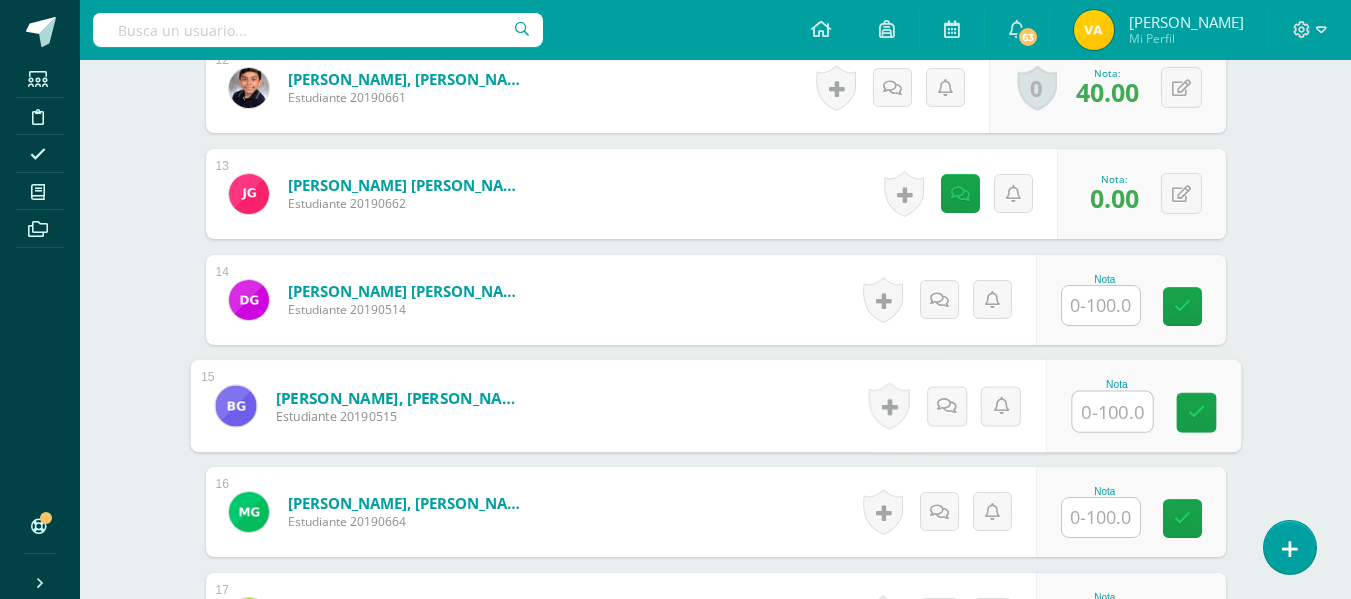 click at bounding box center [1112, 412] 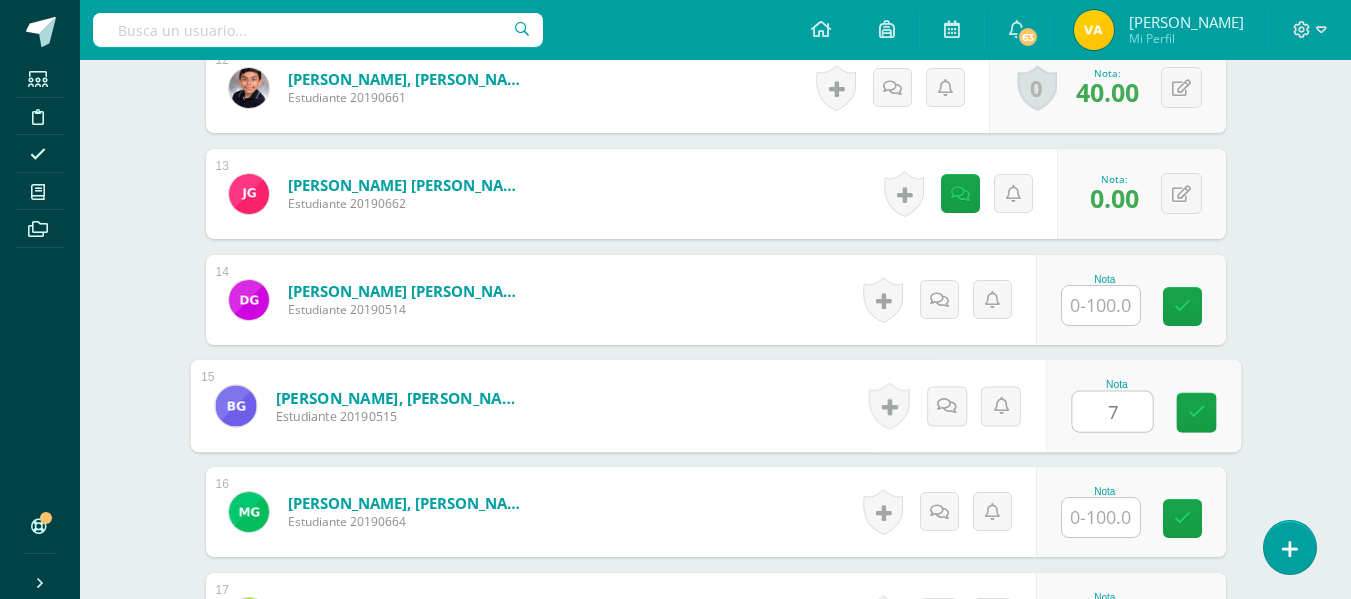 type on "76" 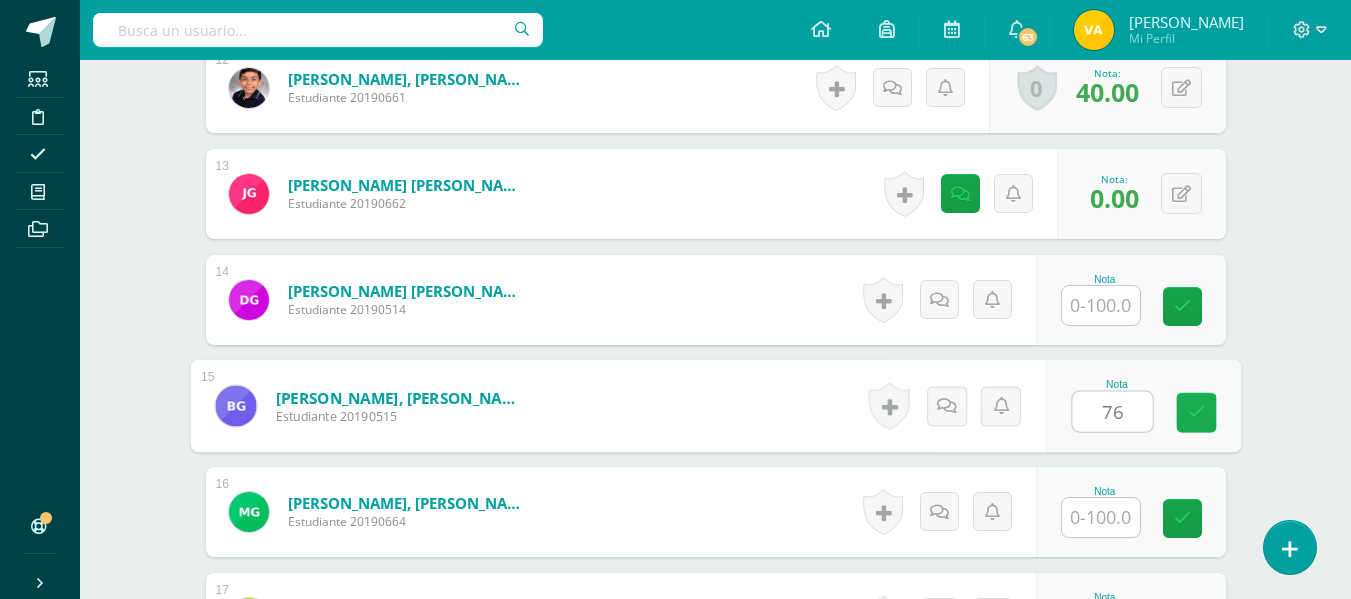 click at bounding box center [1196, 413] 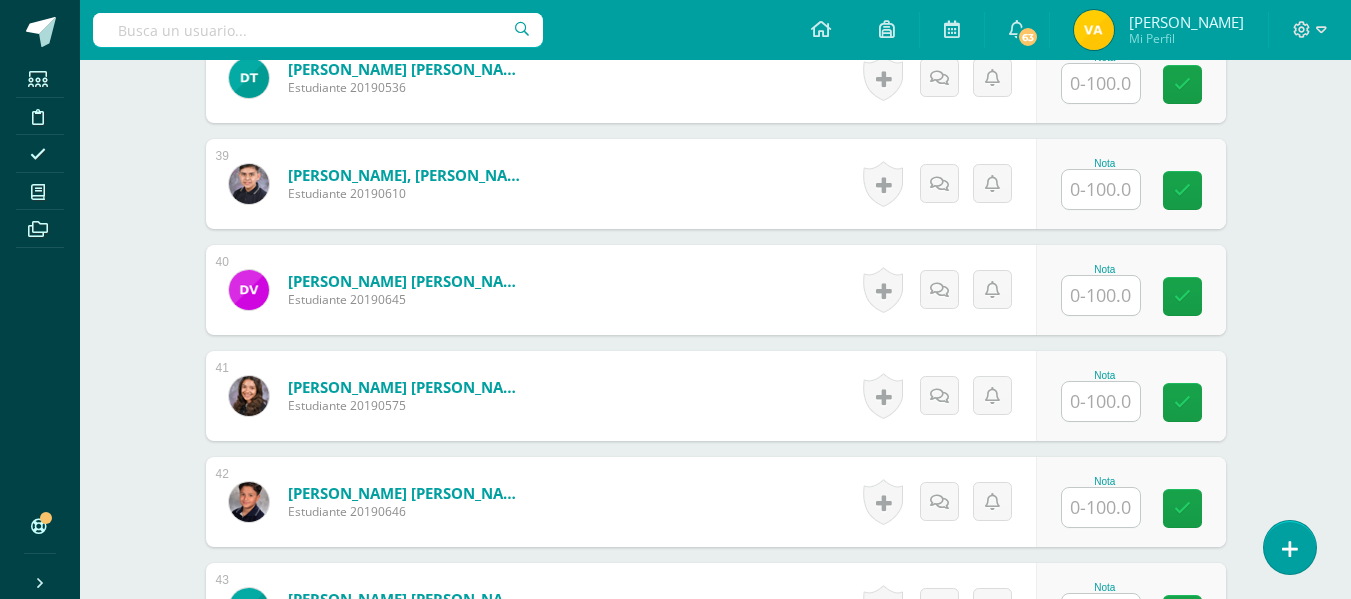scroll, scrollTop: 4718, scrollLeft: 0, axis: vertical 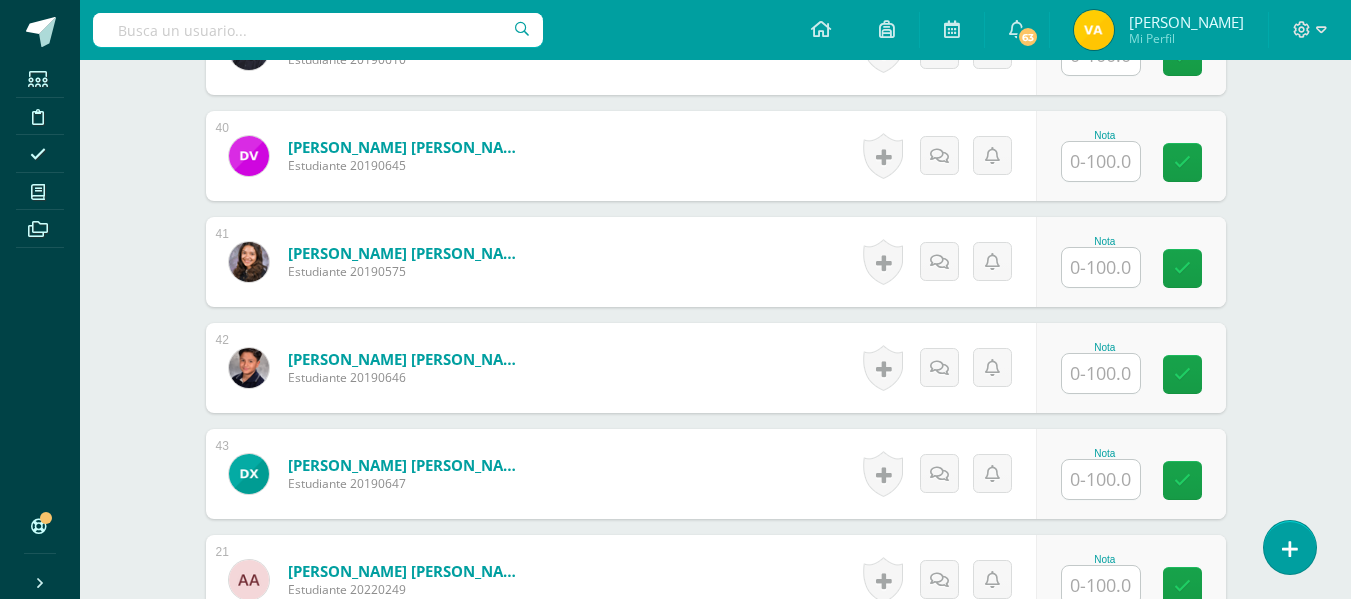 click at bounding box center [1101, 267] 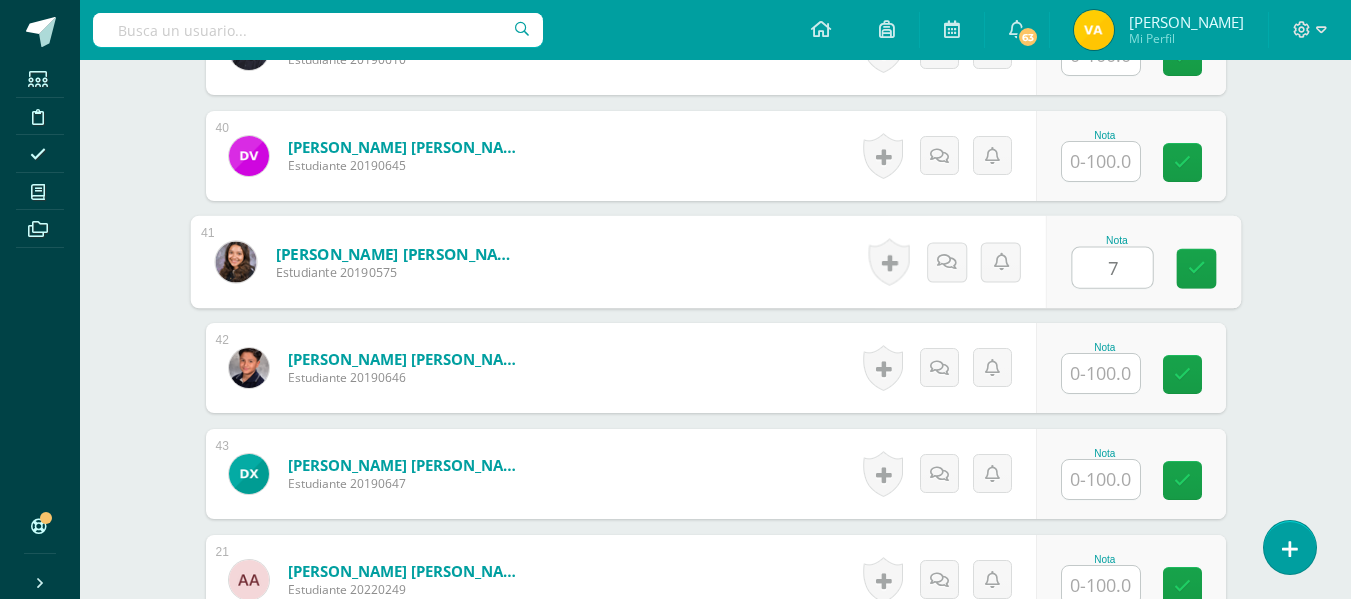 type on "76" 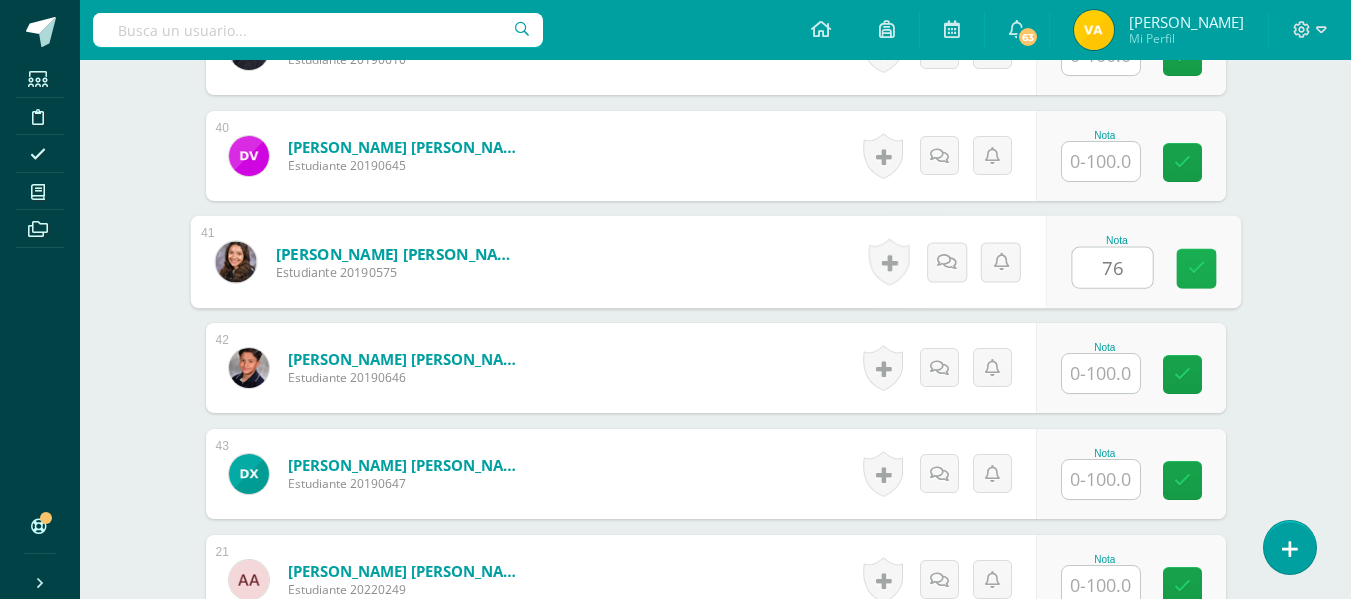 click at bounding box center [1196, 268] 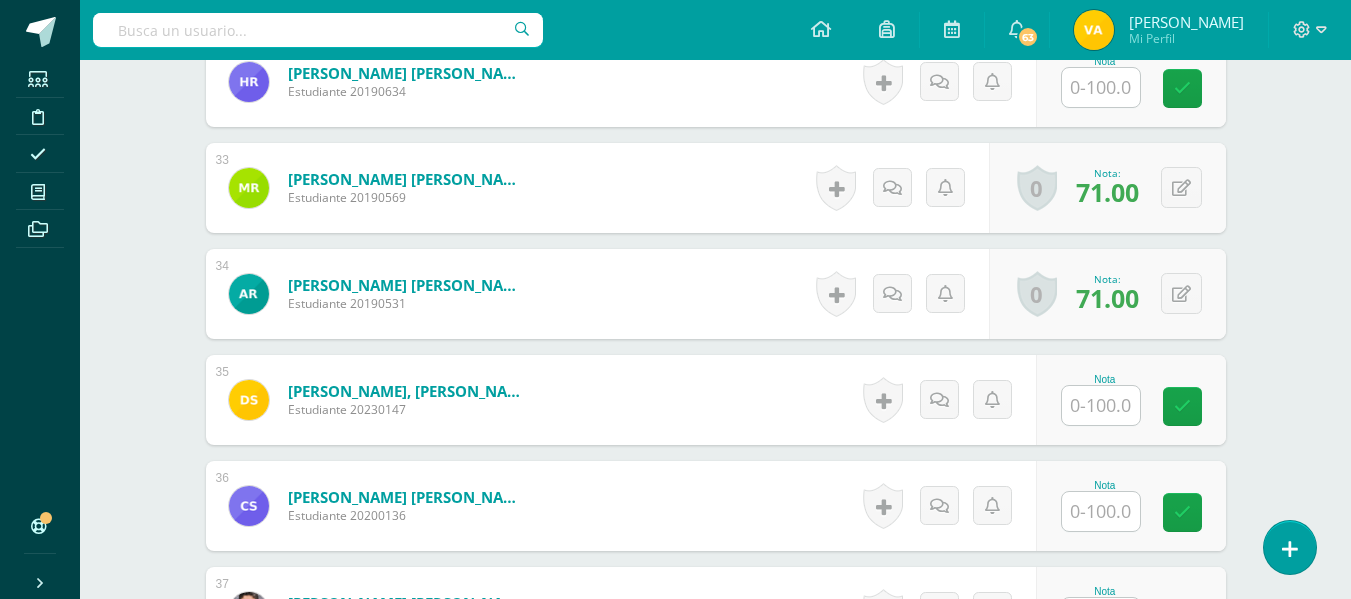 scroll, scrollTop: 6273, scrollLeft: 0, axis: vertical 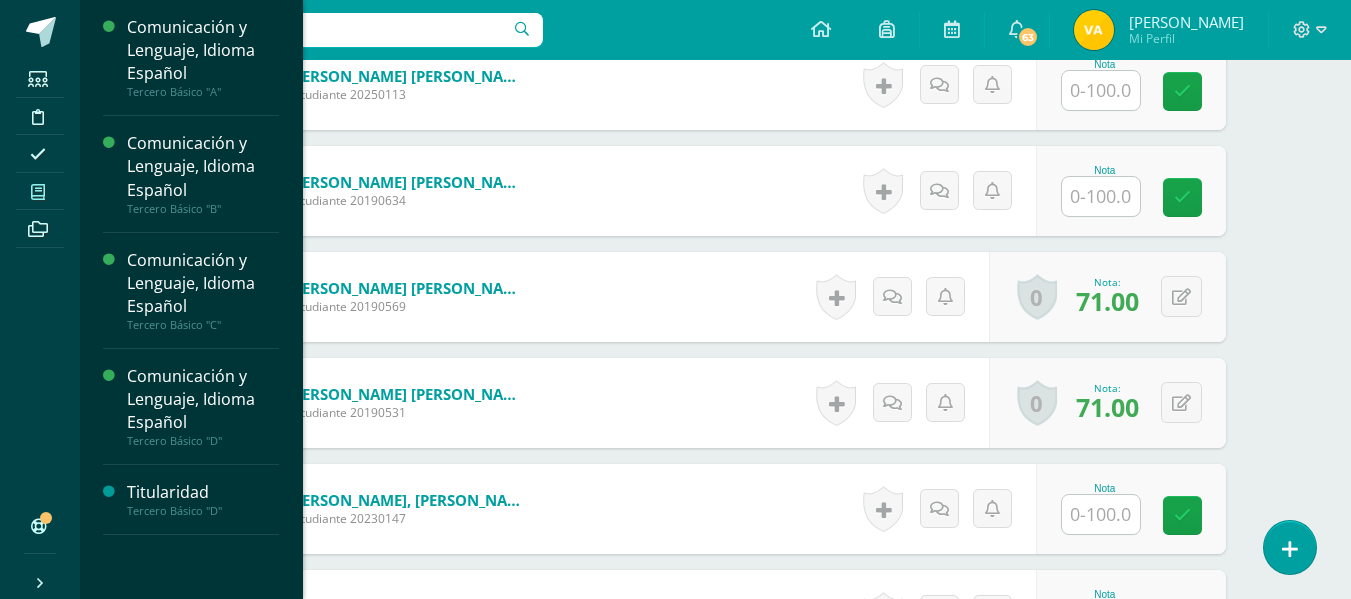 click at bounding box center (38, 191) 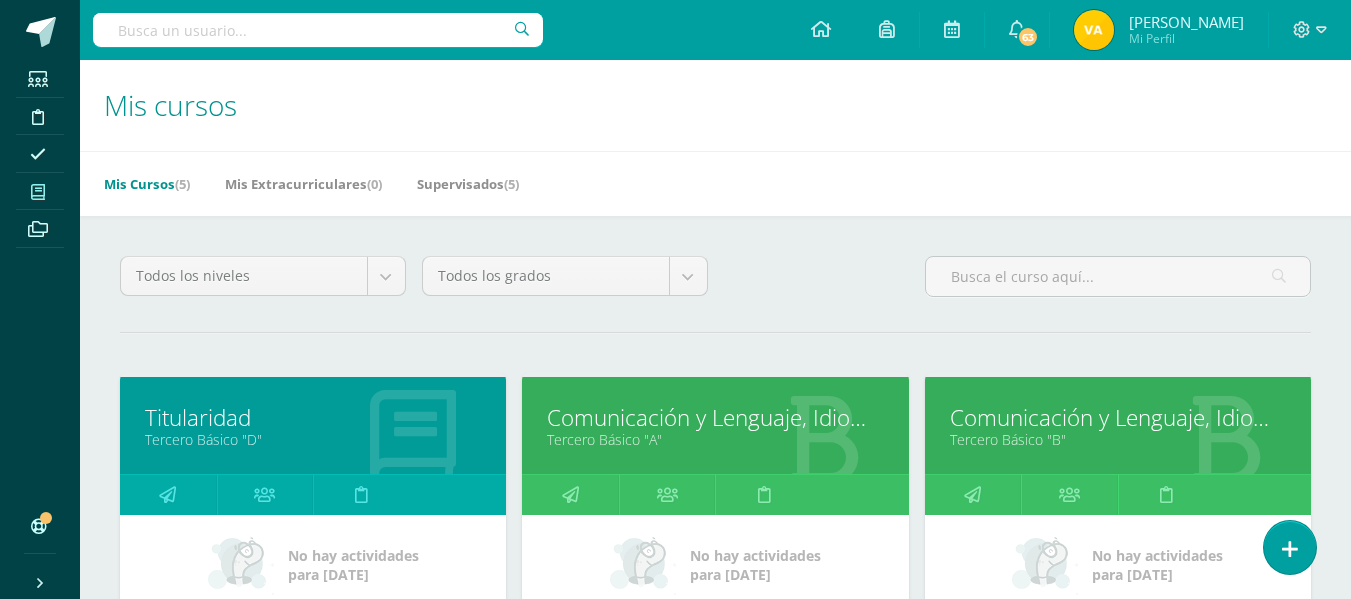 scroll, scrollTop: 656, scrollLeft: 0, axis: vertical 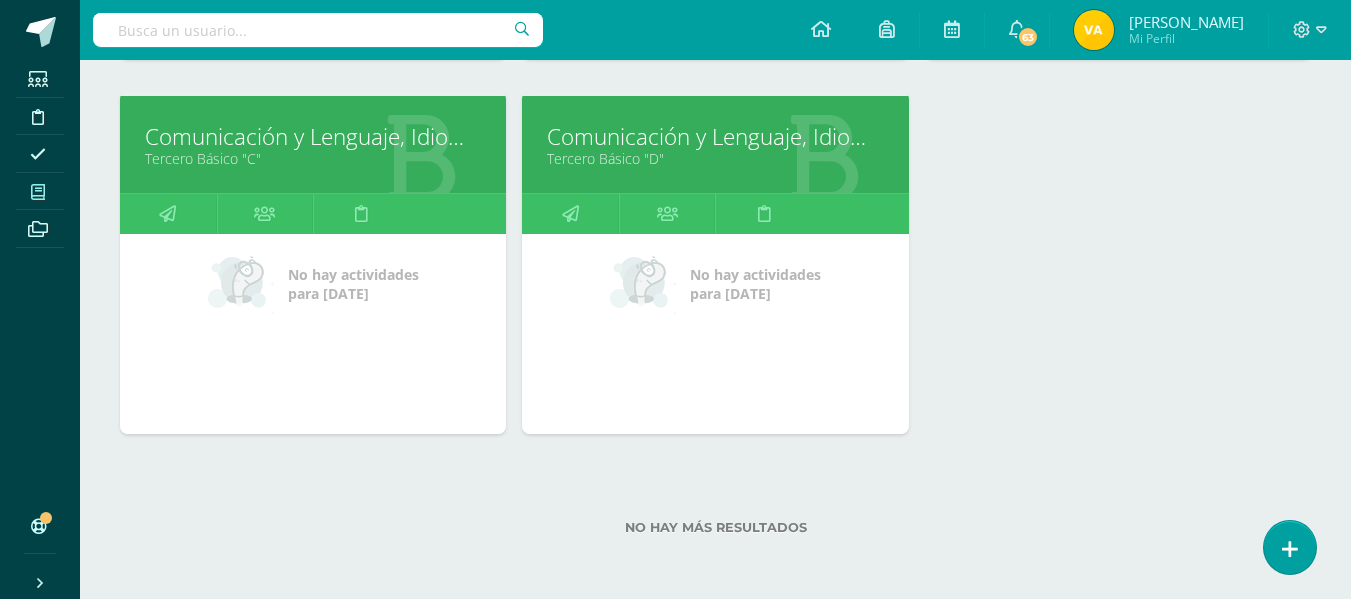 click on "Comunicación y Lenguaje, Idioma Español" at bounding box center [715, 136] 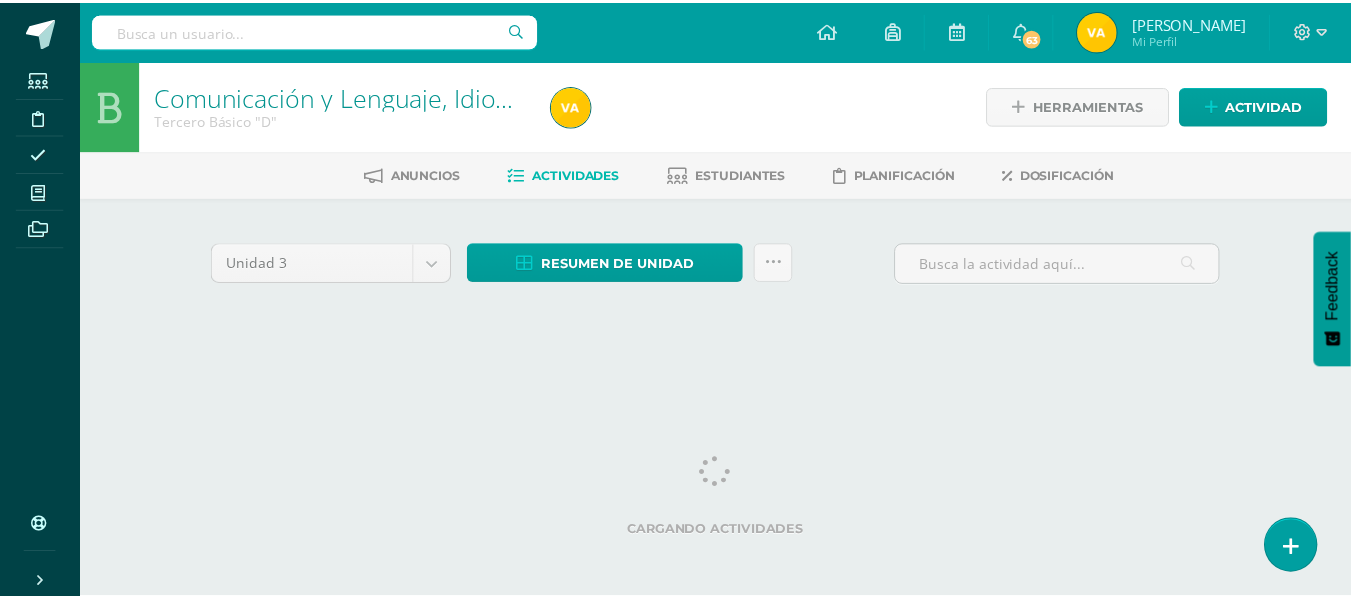 scroll, scrollTop: 0, scrollLeft: 0, axis: both 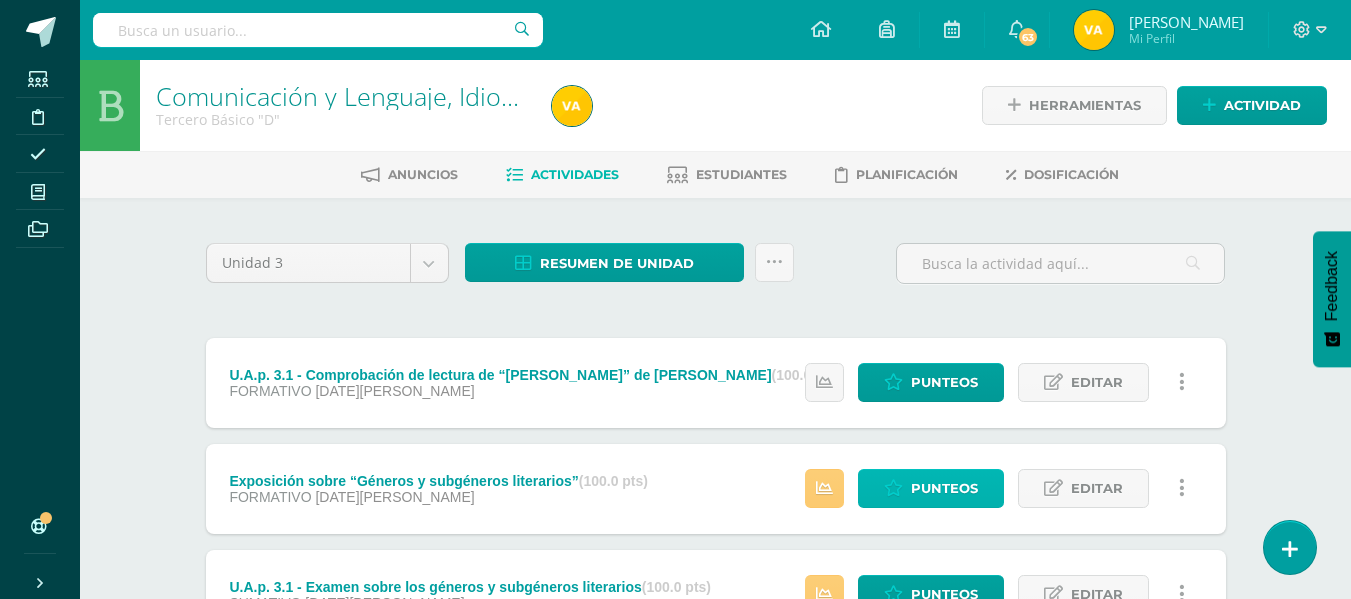 click on "Punteos" at bounding box center (944, 488) 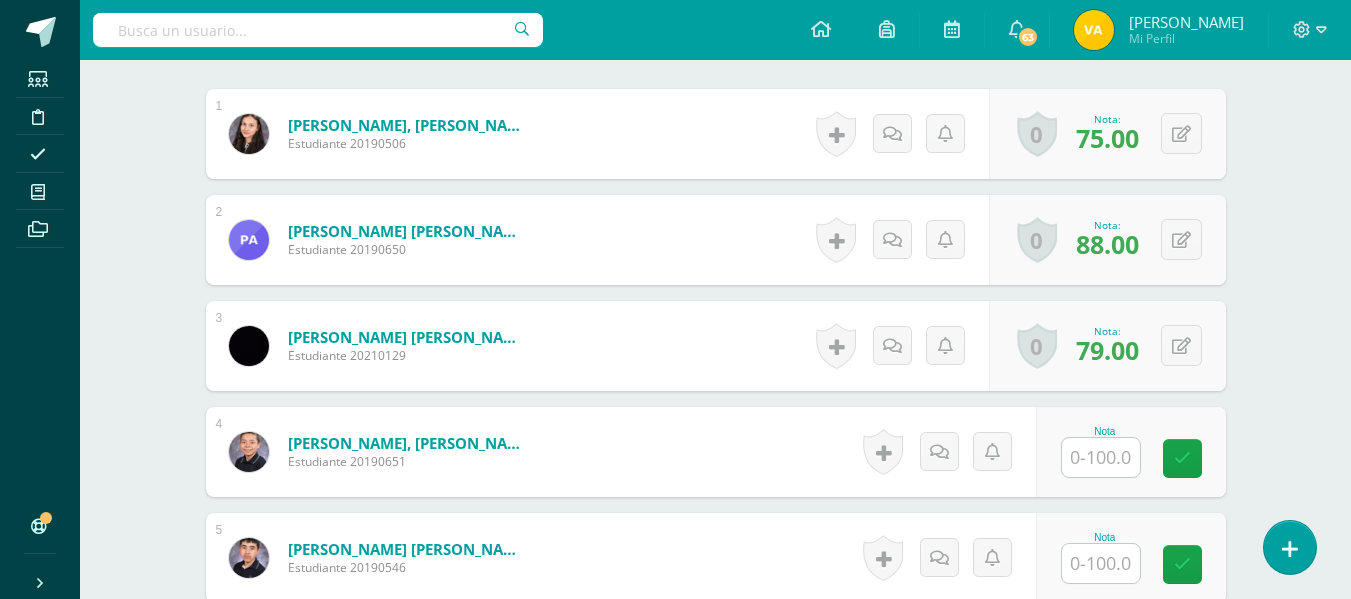 scroll, scrollTop: 607, scrollLeft: 0, axis: vertical 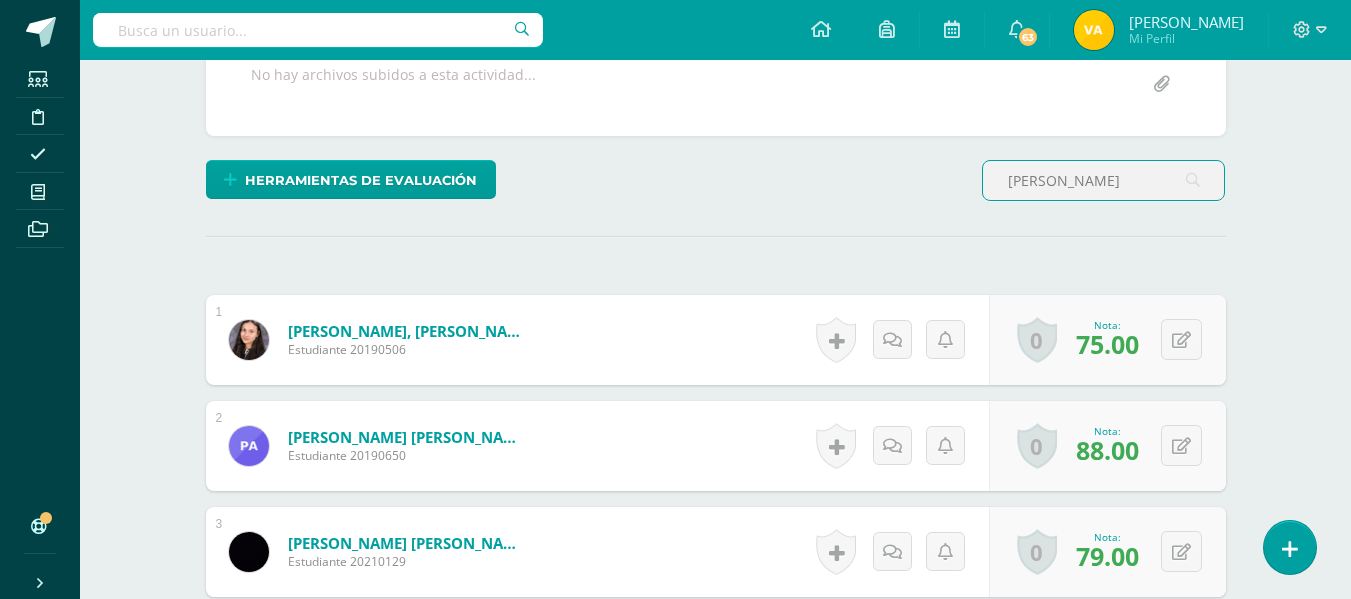 type on "[PERSON_NAME]" 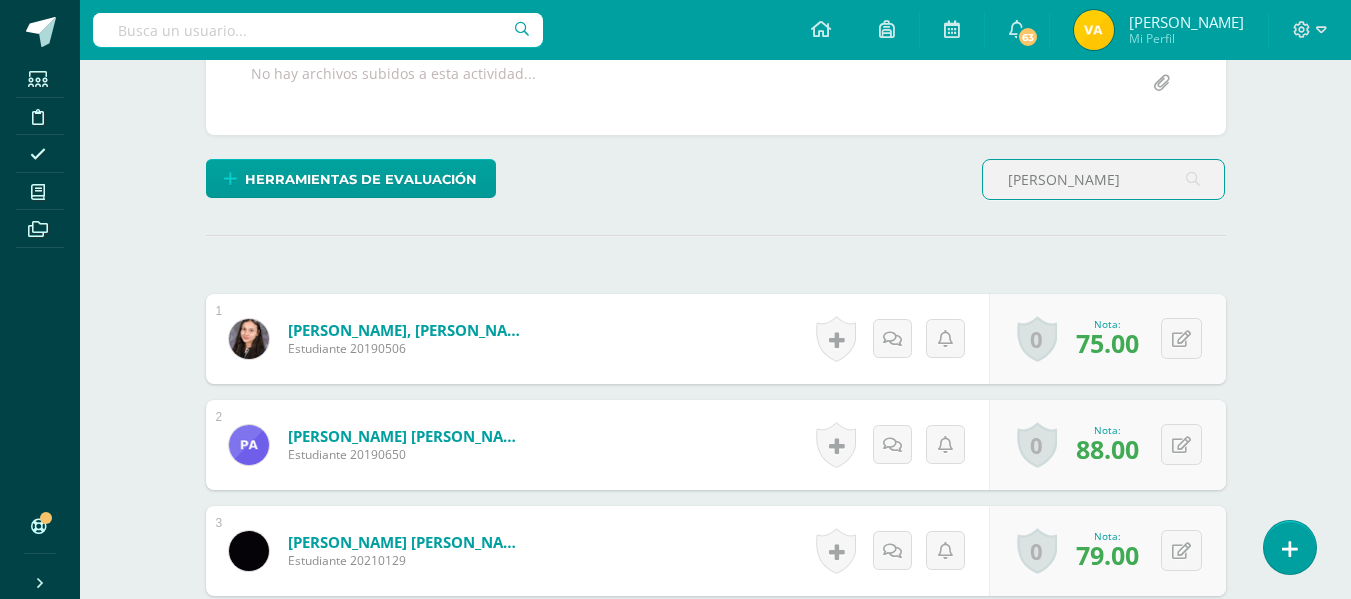click at bounding box center [1193, 179] 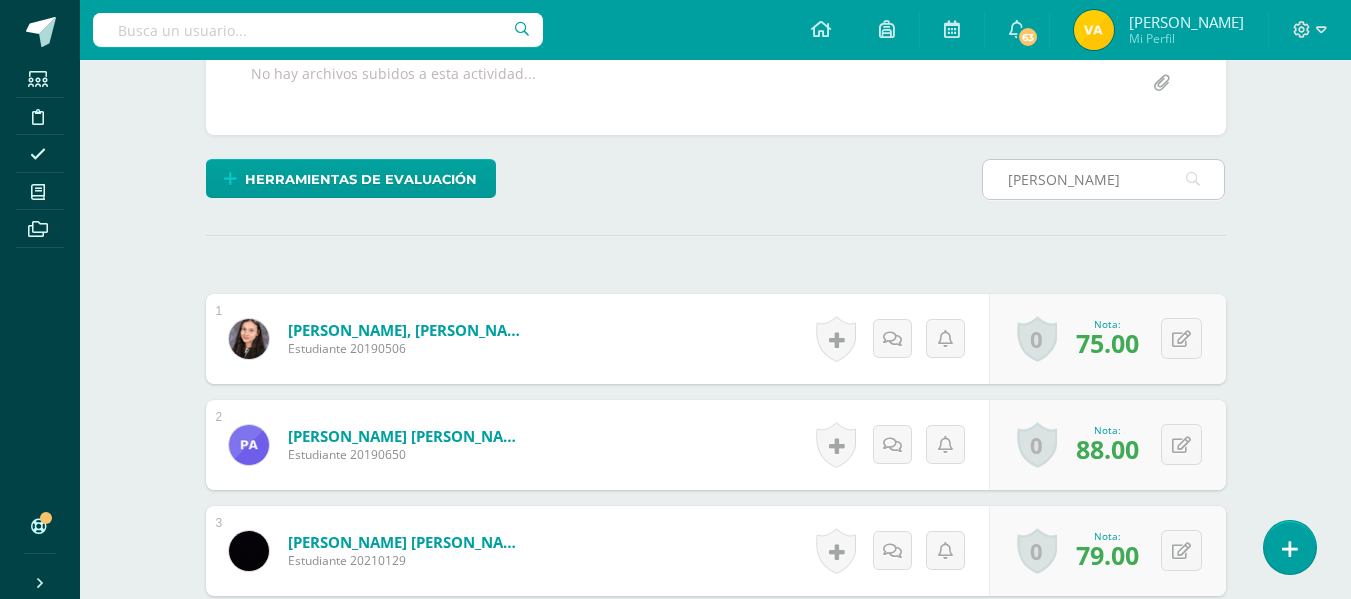 click on "[PERSON_NAME]" at bounding box center (1103, 179) 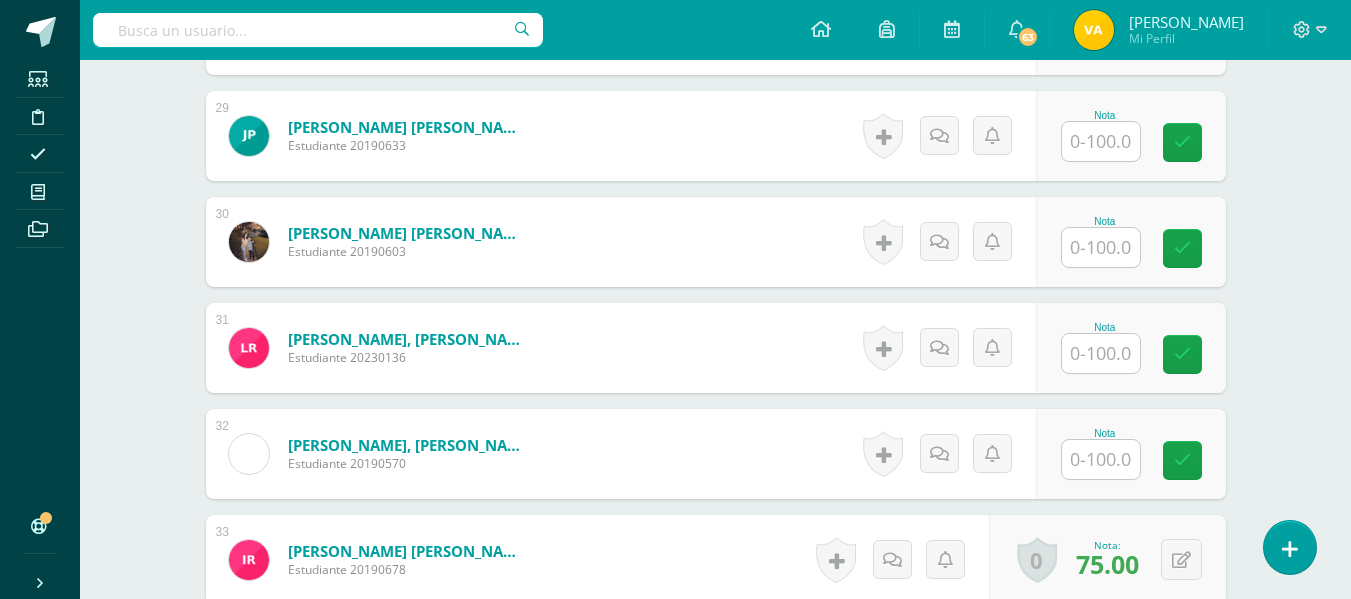 scroll, scrollTop: 3801, scrollLeft: 0, axis: vertical 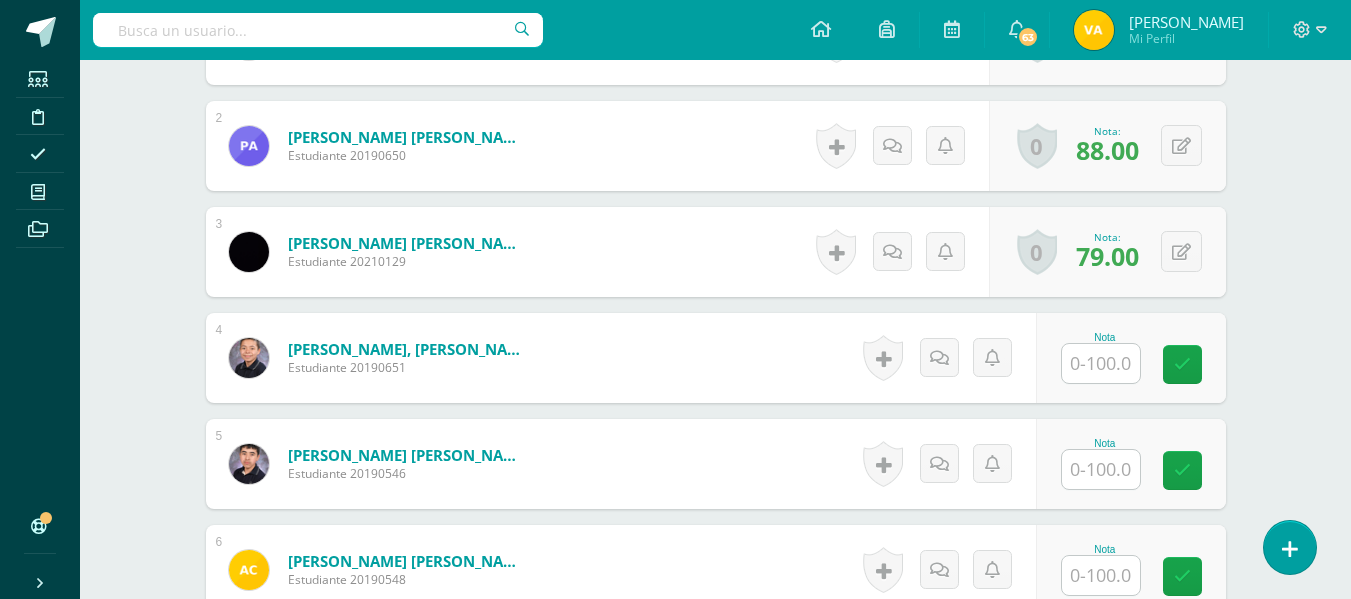click at bounding box center [1101, 363] 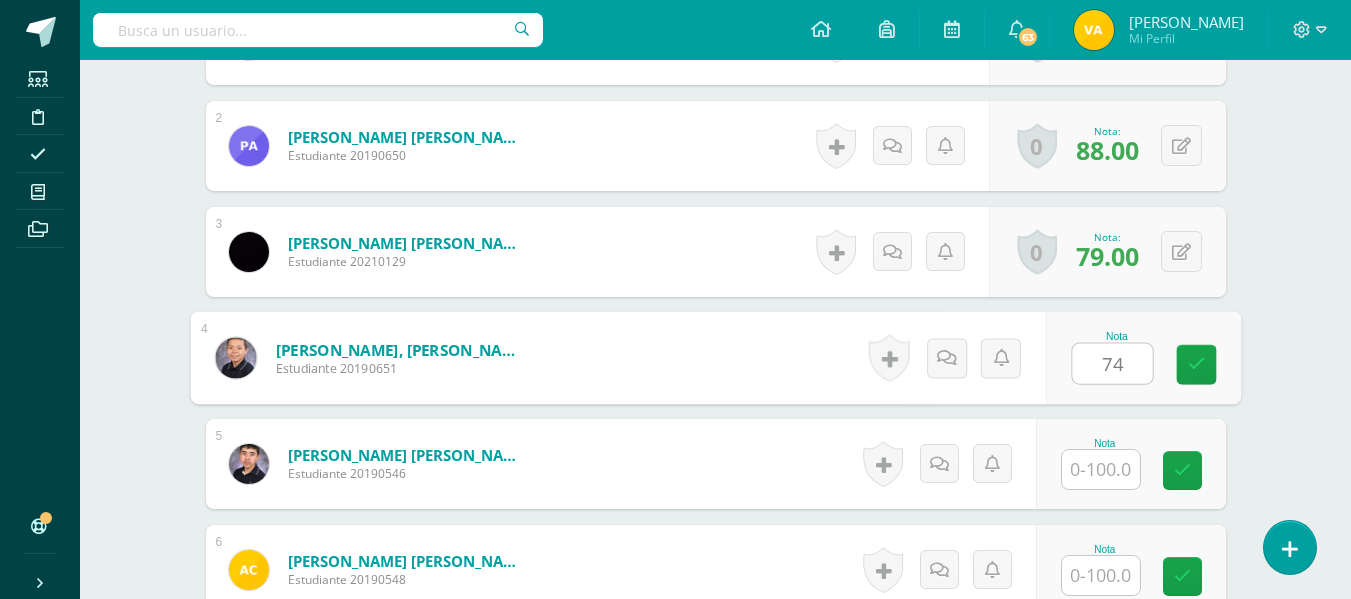 type on "74" 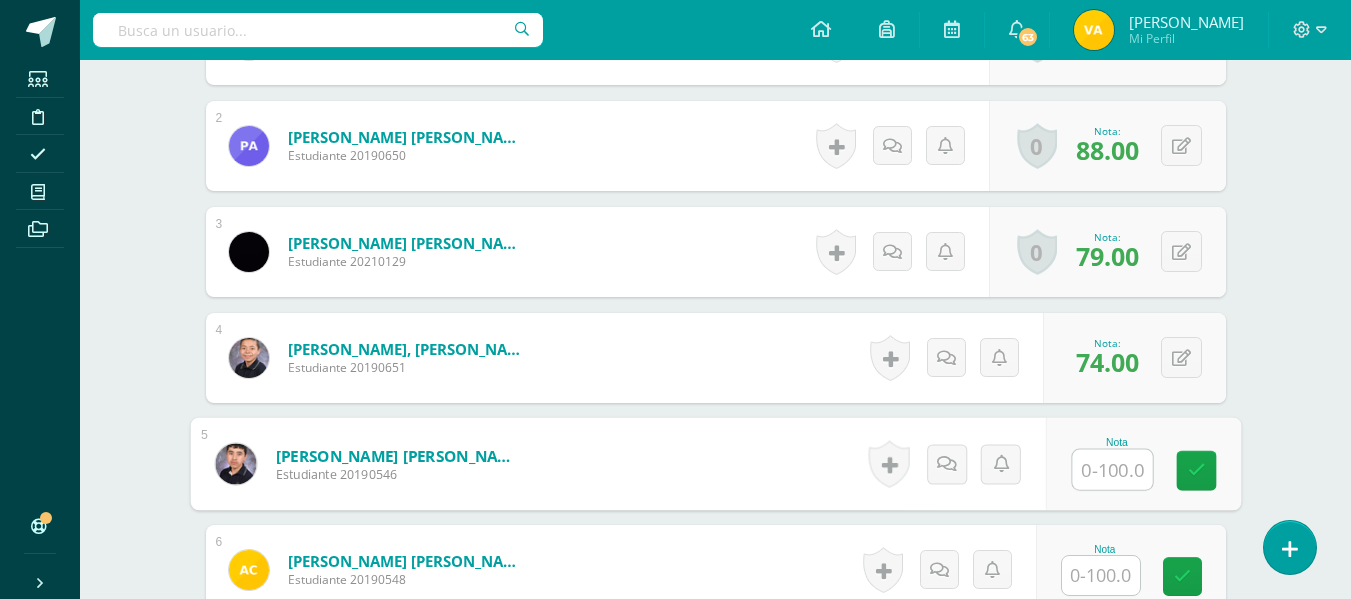 click at bounding box center (1112, 470) 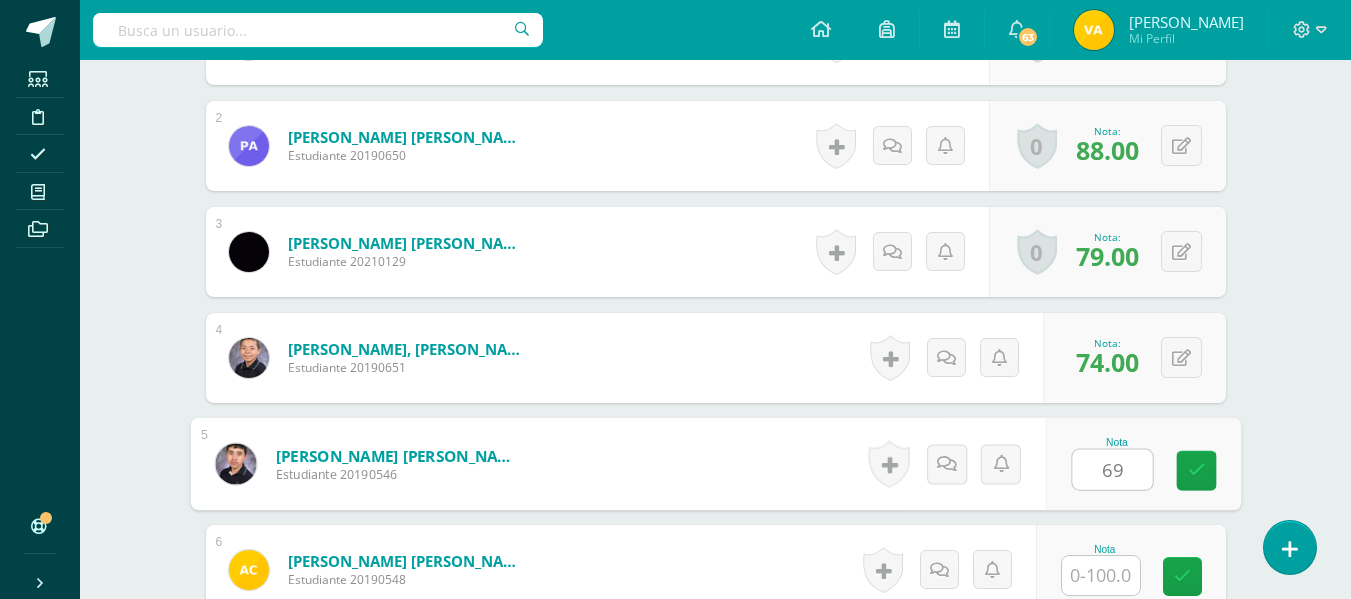 type on "69" 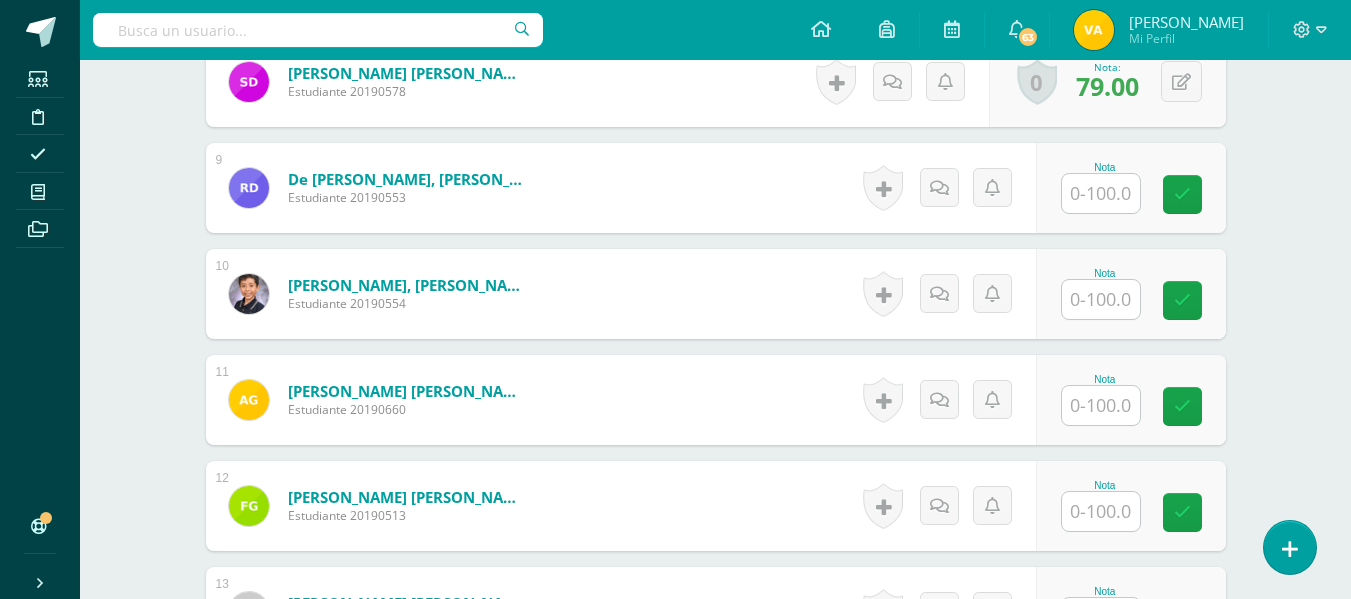 scroll, scrollTop: 1300, scrollLeft: 0, axis: vertical 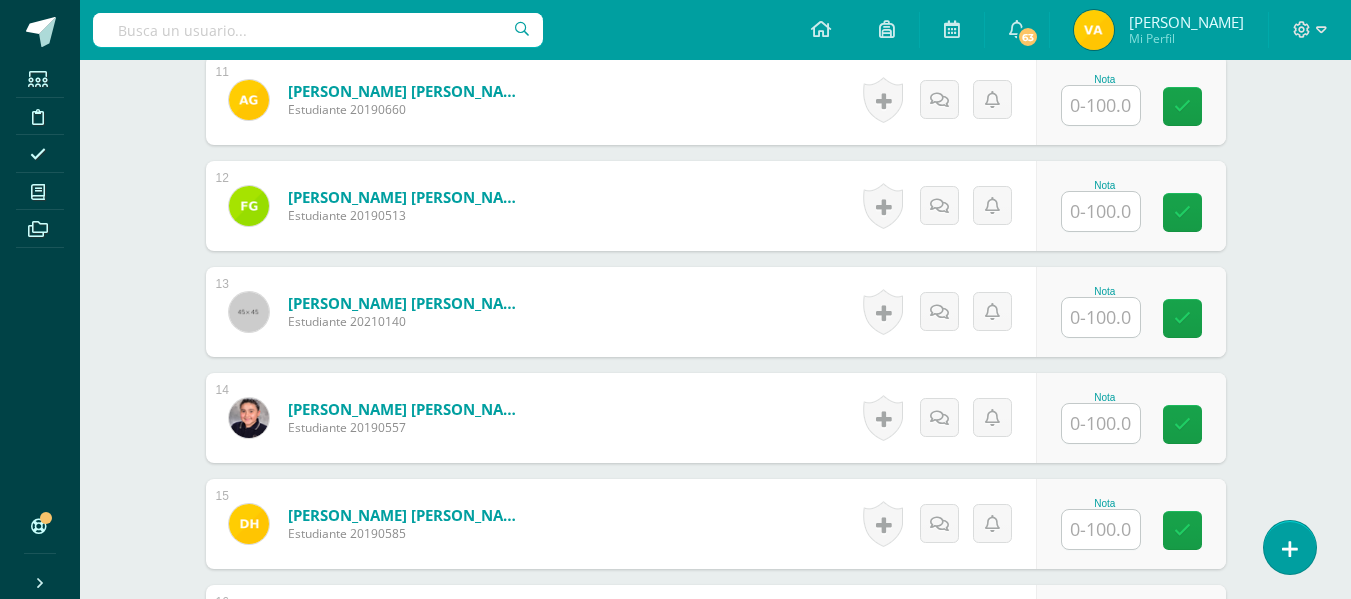 click at bounding box center [1101, 105] 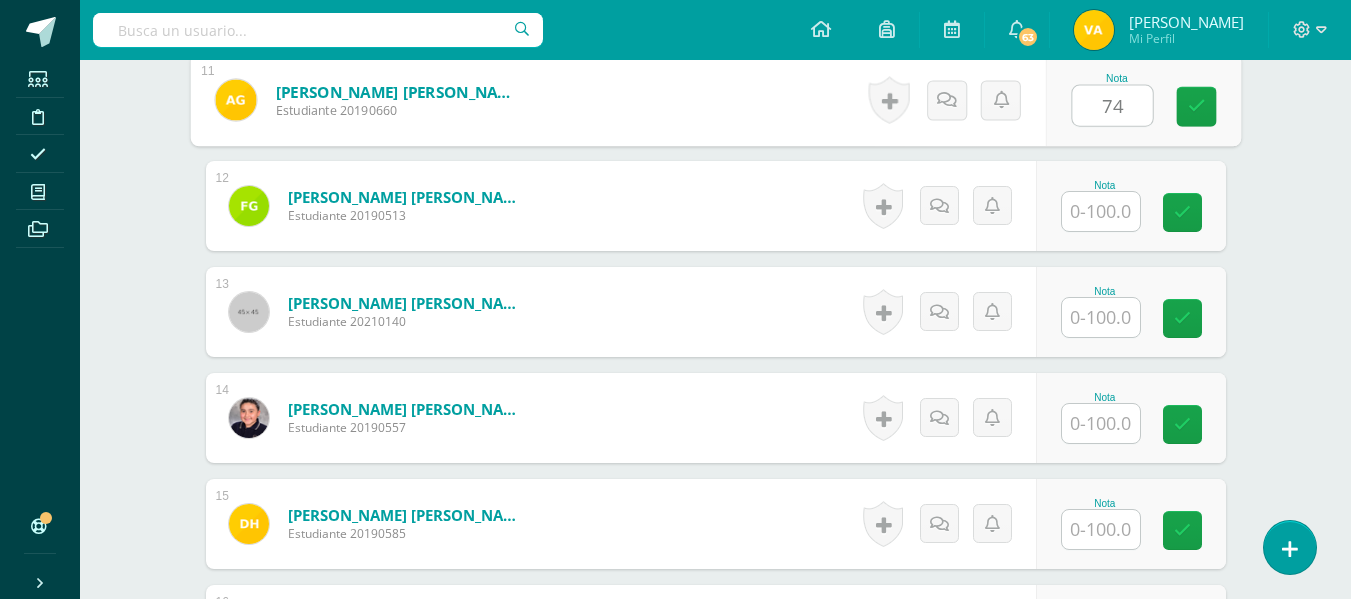 type on "74" 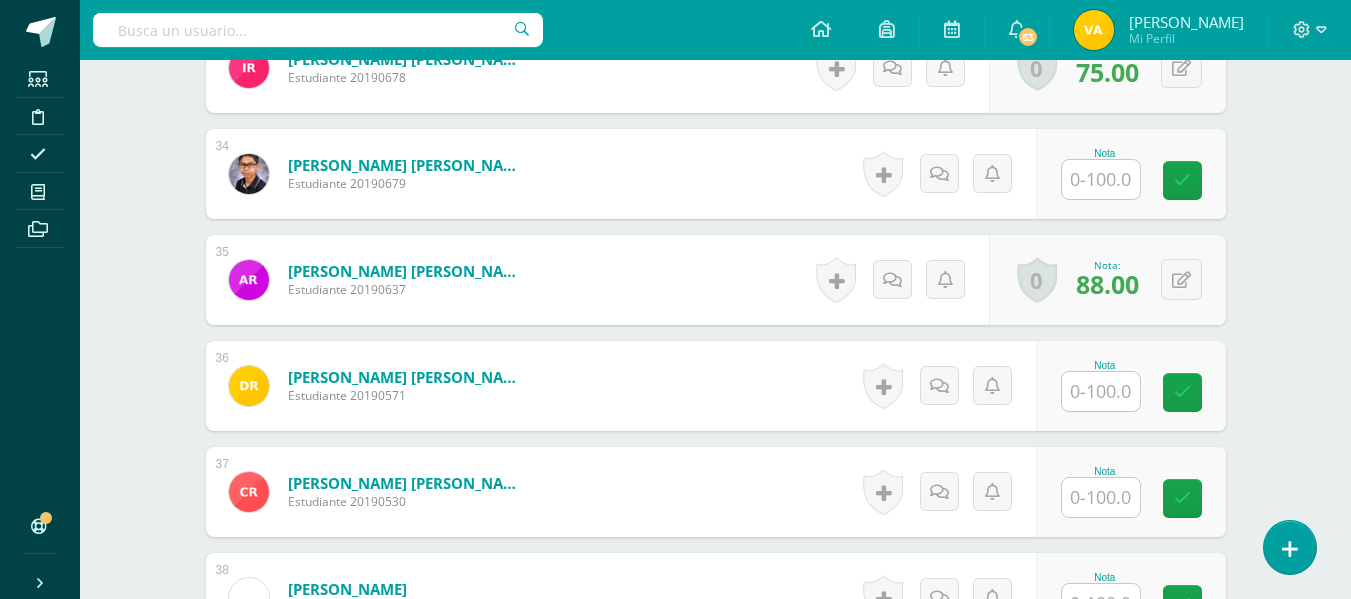 scroll, scrollTop: 4100, scrollLeft: 0, axis: vertical 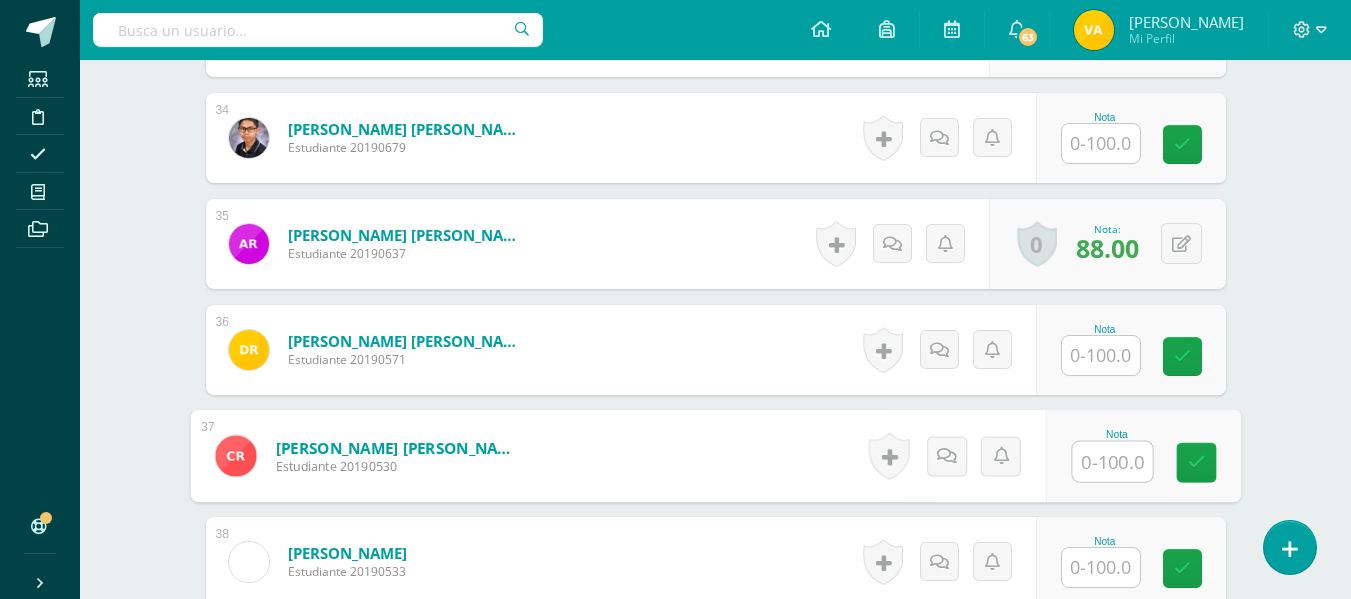 click at bounding box center [1112, 462] 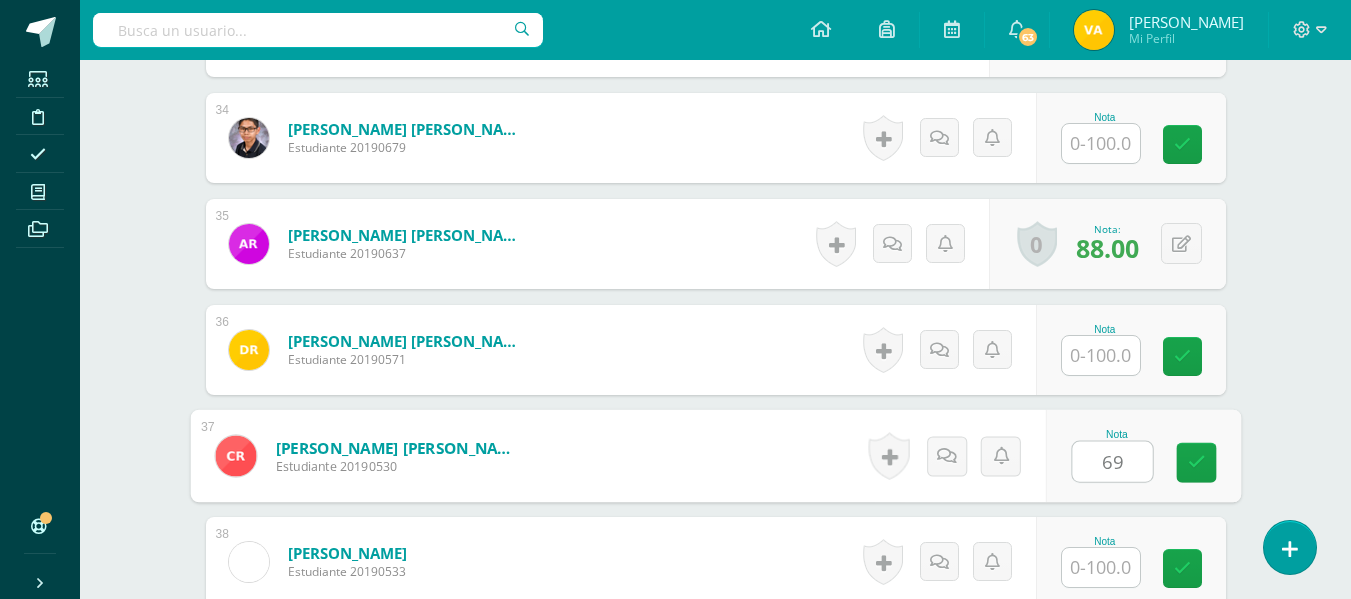 type on "69" 